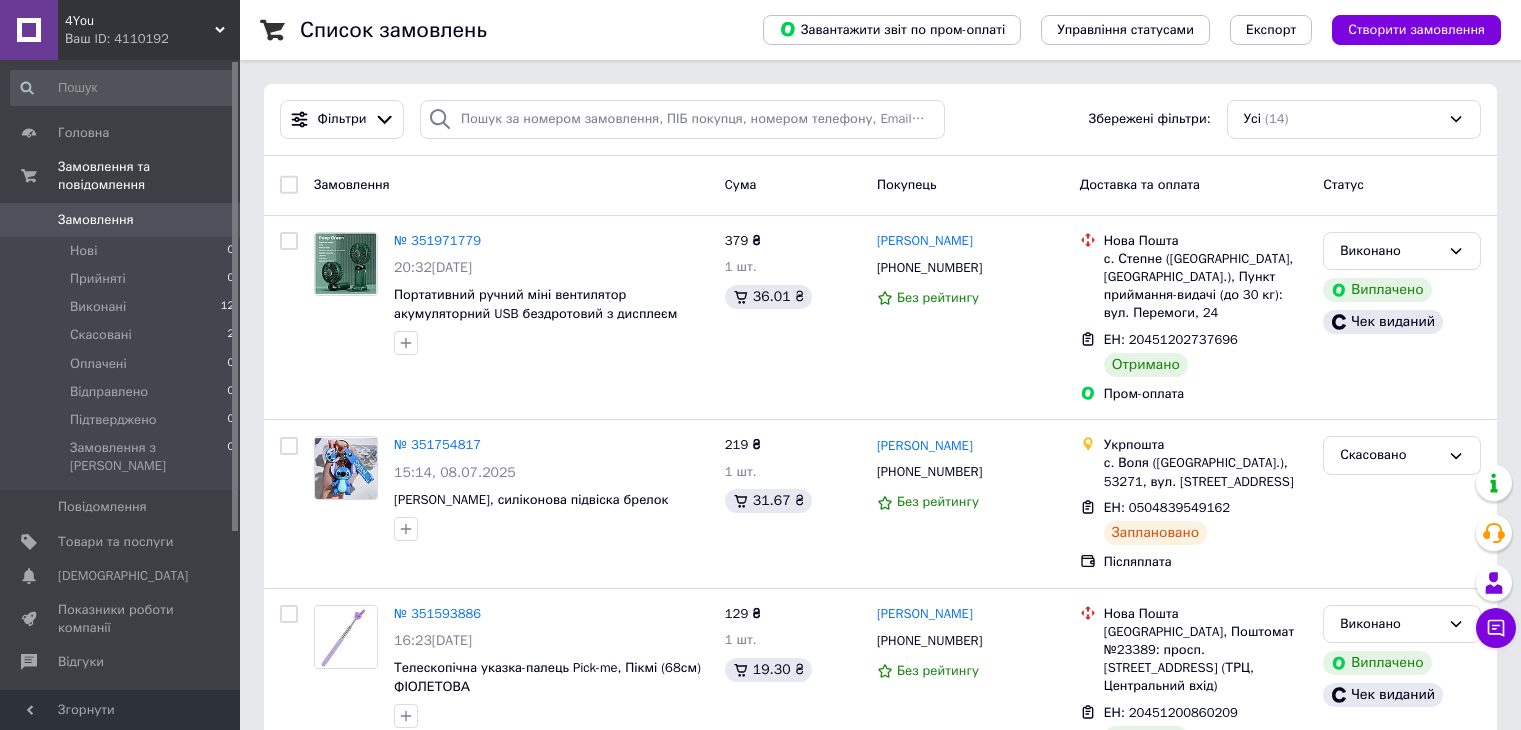 scroll, scrollTop: 0, scrollLeft: 0, axis: both 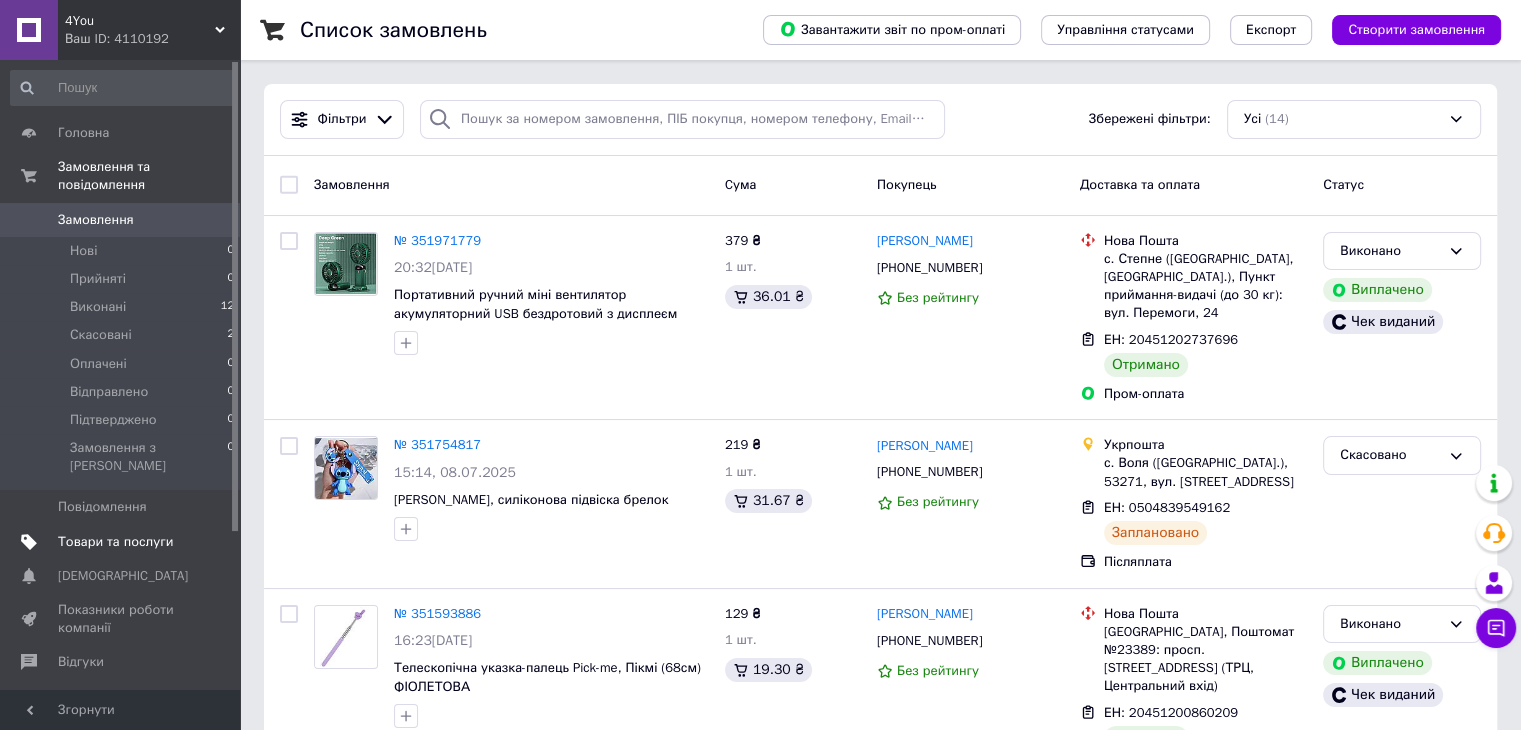 click on "Товари та послуги" at bounding box center [115, 542] 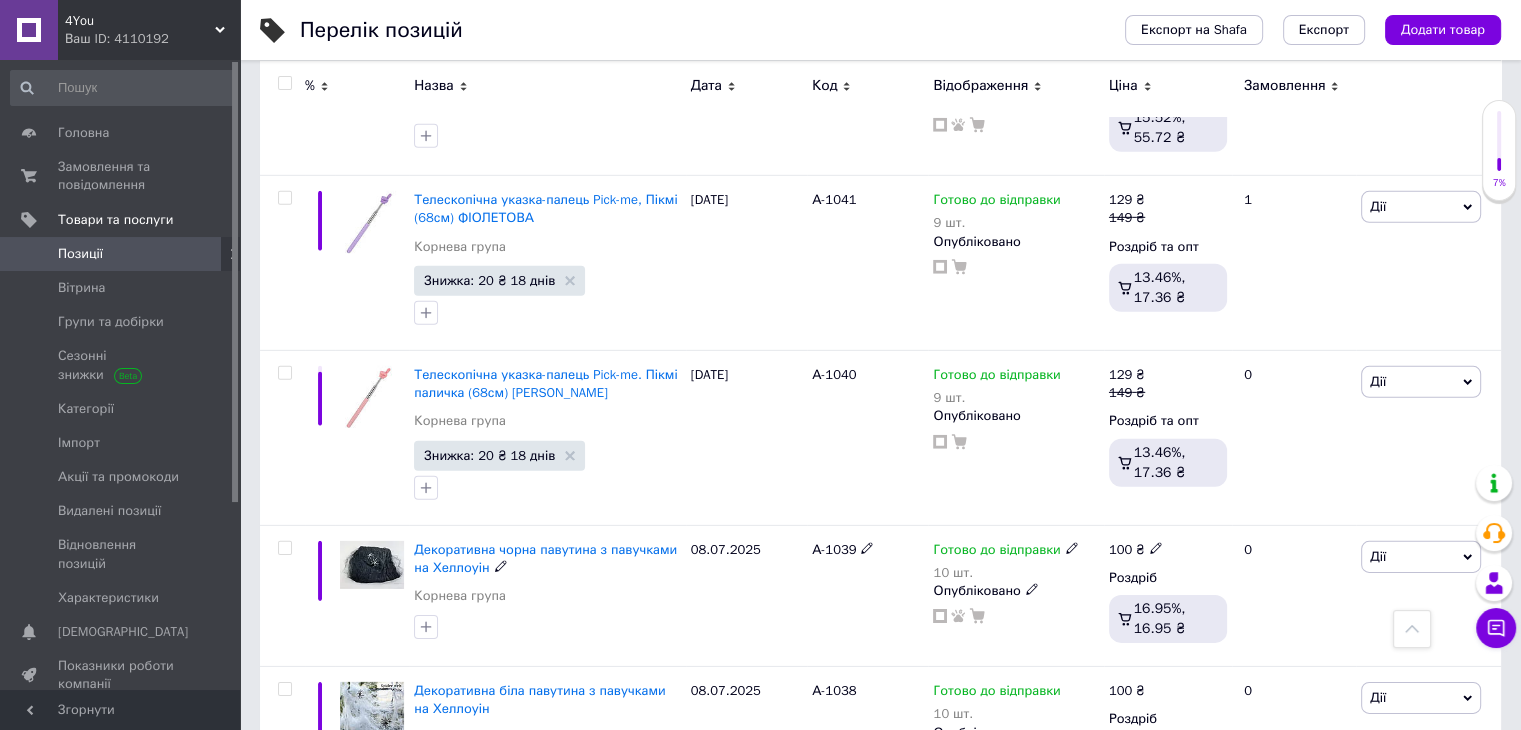 scroll, scrollTop: 6400, scrollLeft: 0, axis: vertical 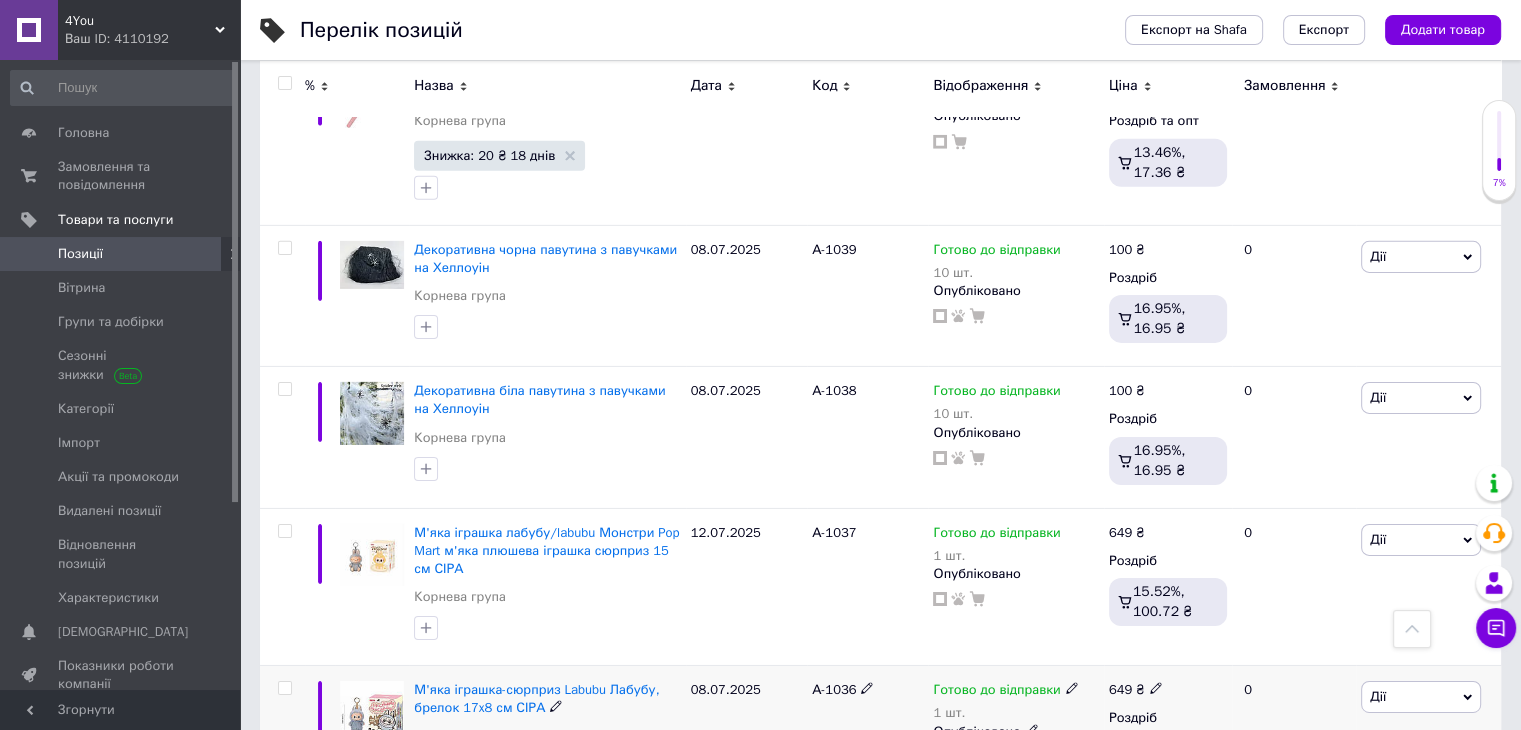 click 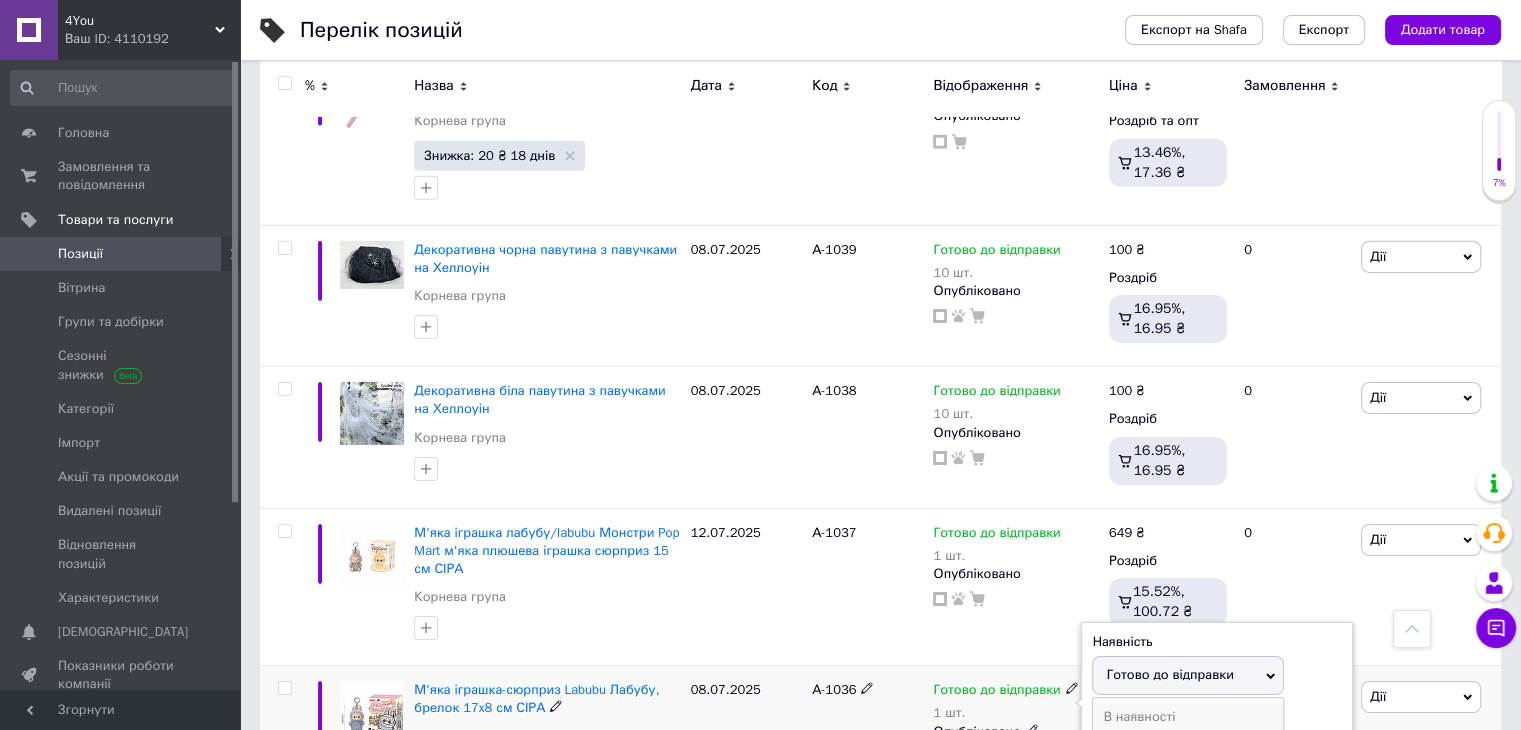 click on "В наявності" at bounding box center [1188, 717] 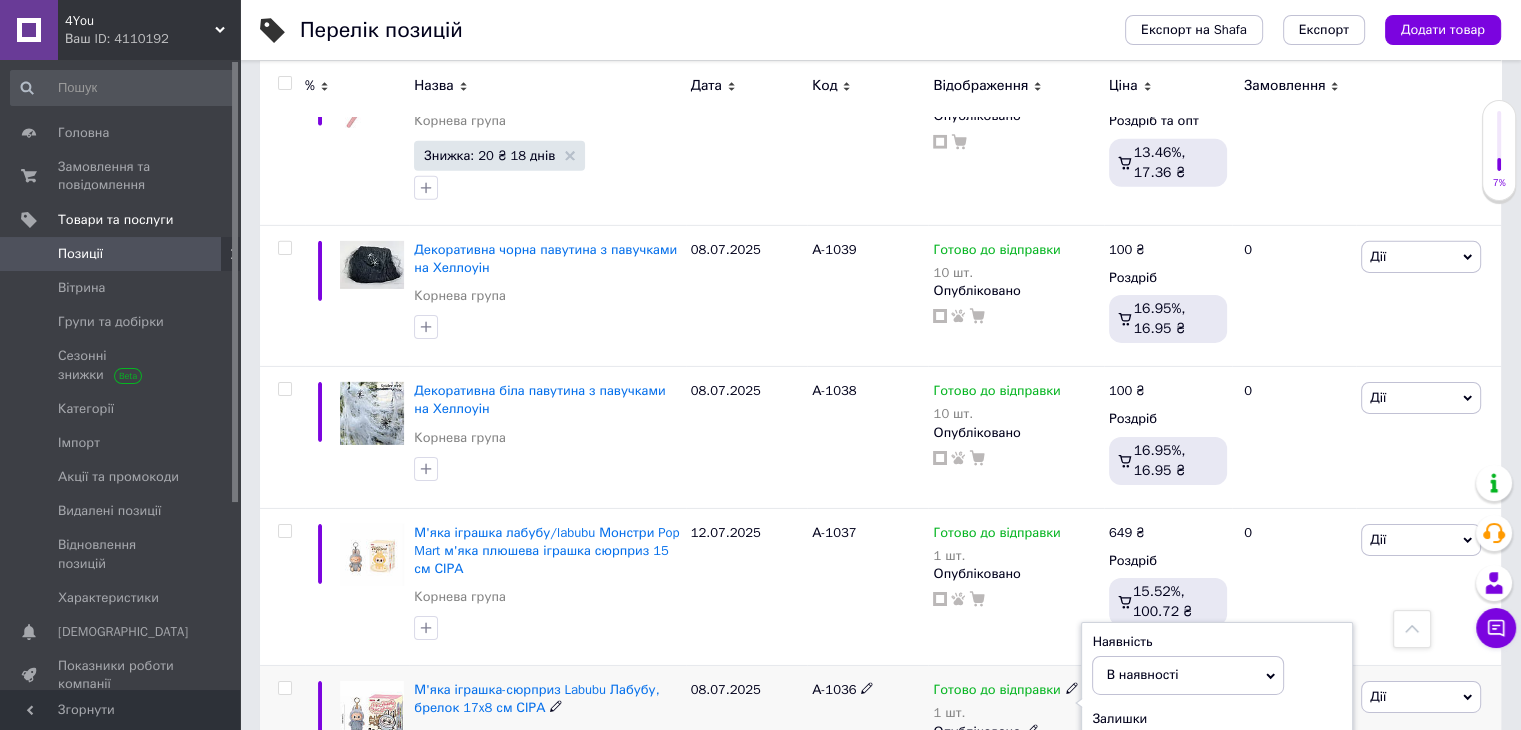 drag, startPoint x: 1155, startPoint y: 674, endPoint x: 1016, endPoint y: 664, distance: 139.35925 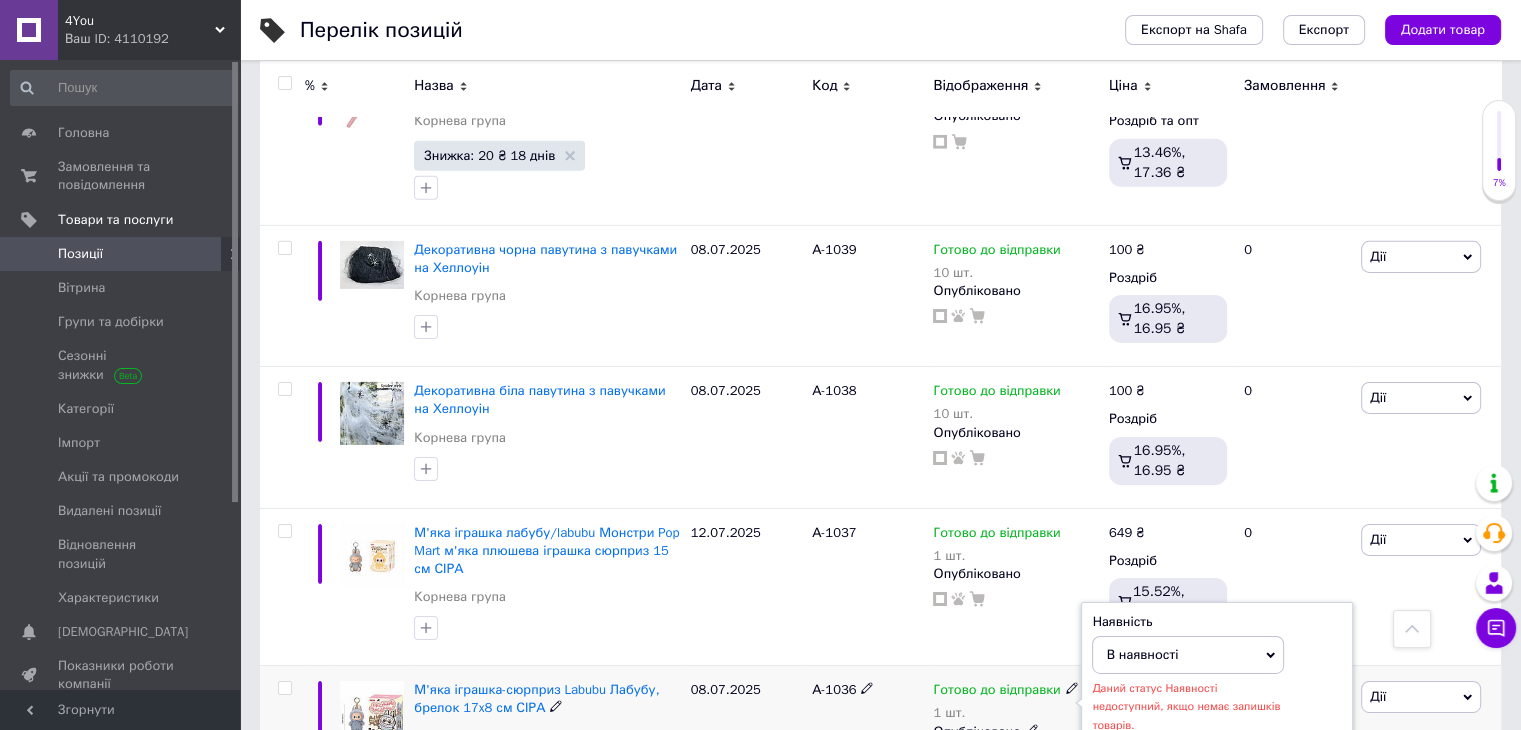 type on "0" 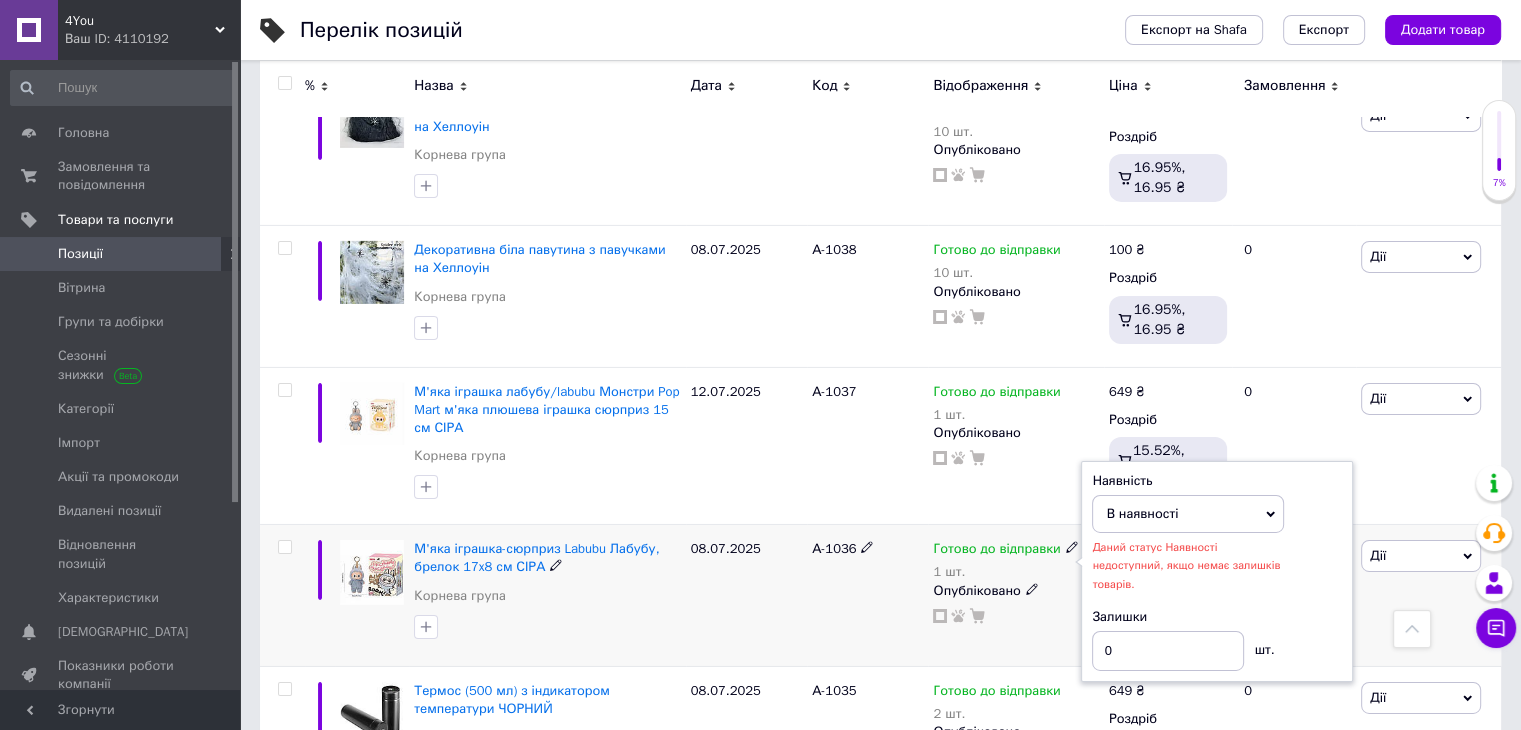 scroll, scrollTop: 6600, scrollLeft: 0, axis: vertical 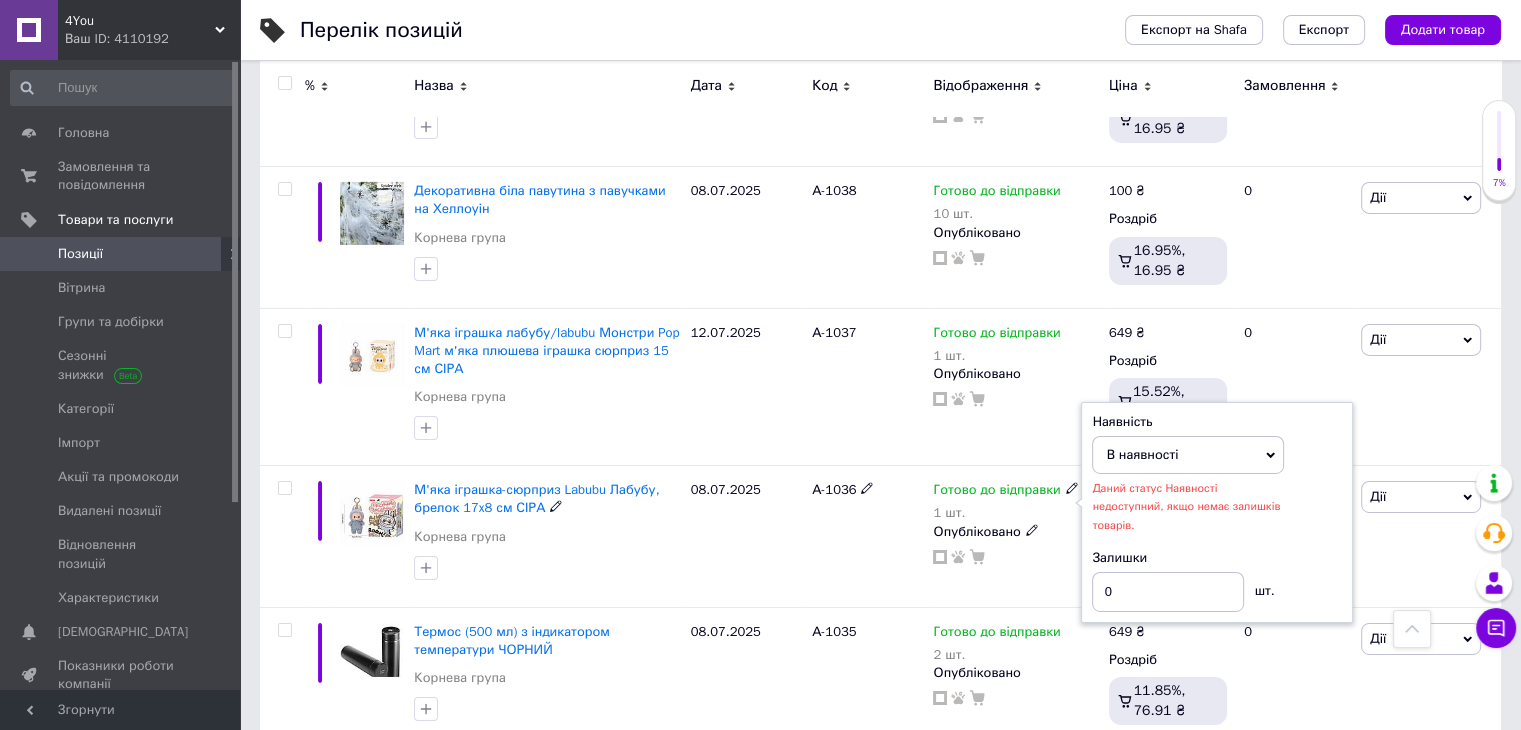 click on "В наявності" at bounding box center [1188, 455] 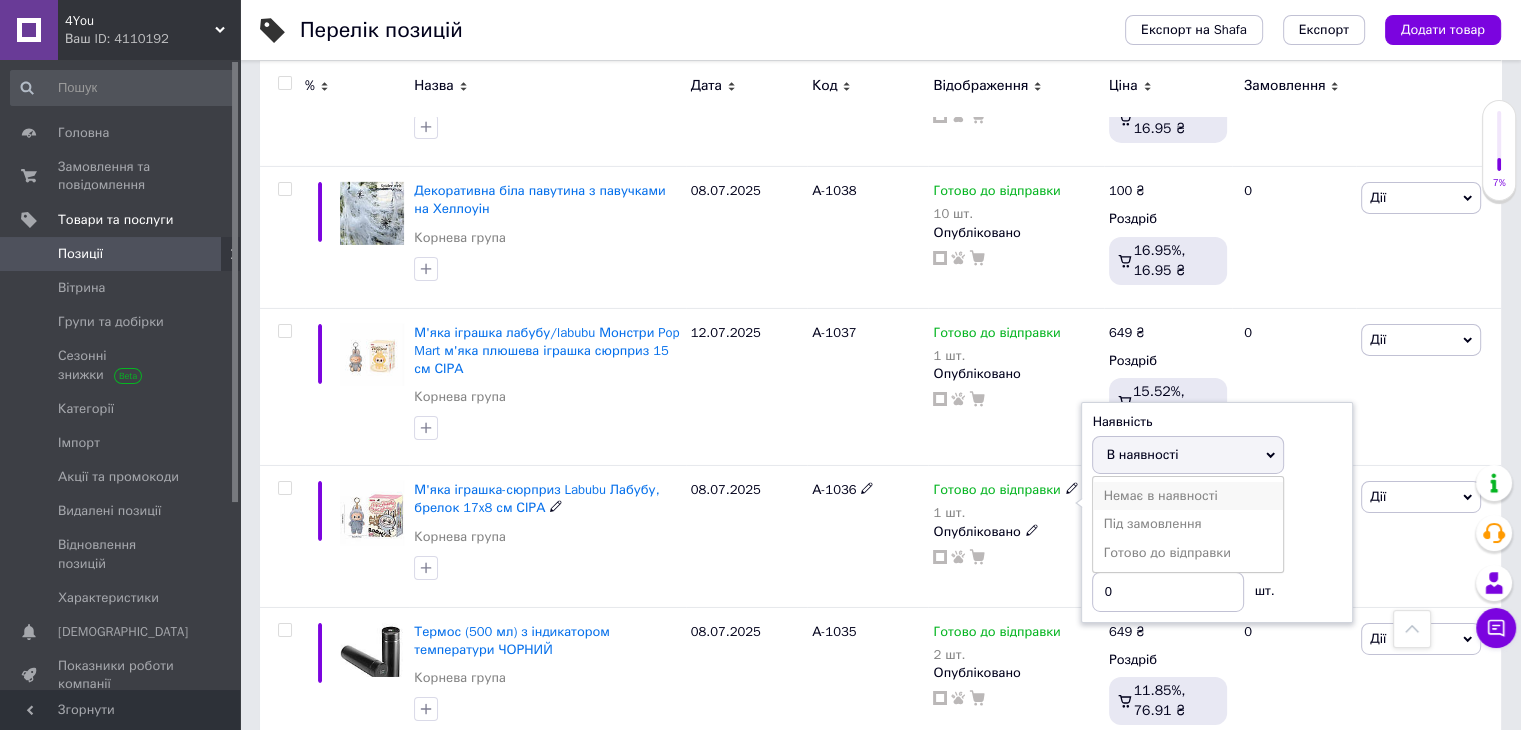 click on "Немає в наявності" at bounding box center [1188, 496] 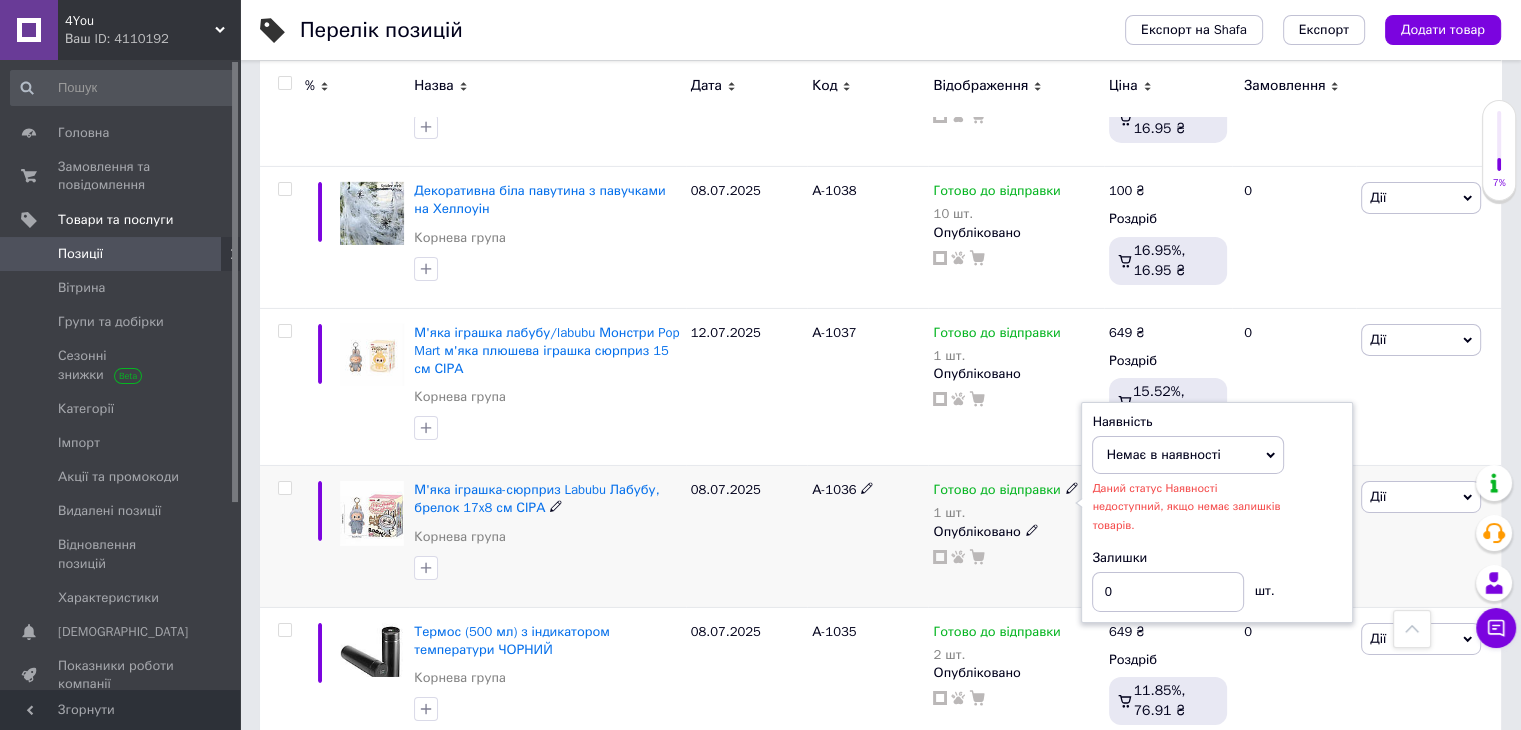click on "Наявність Немає в наявності В наявності Під замовлення Готово до відправки Даний статус Наявності недоступний, якщо немає залишків товарів. Залишки 0 шт." at bounding box center (1217, 512) 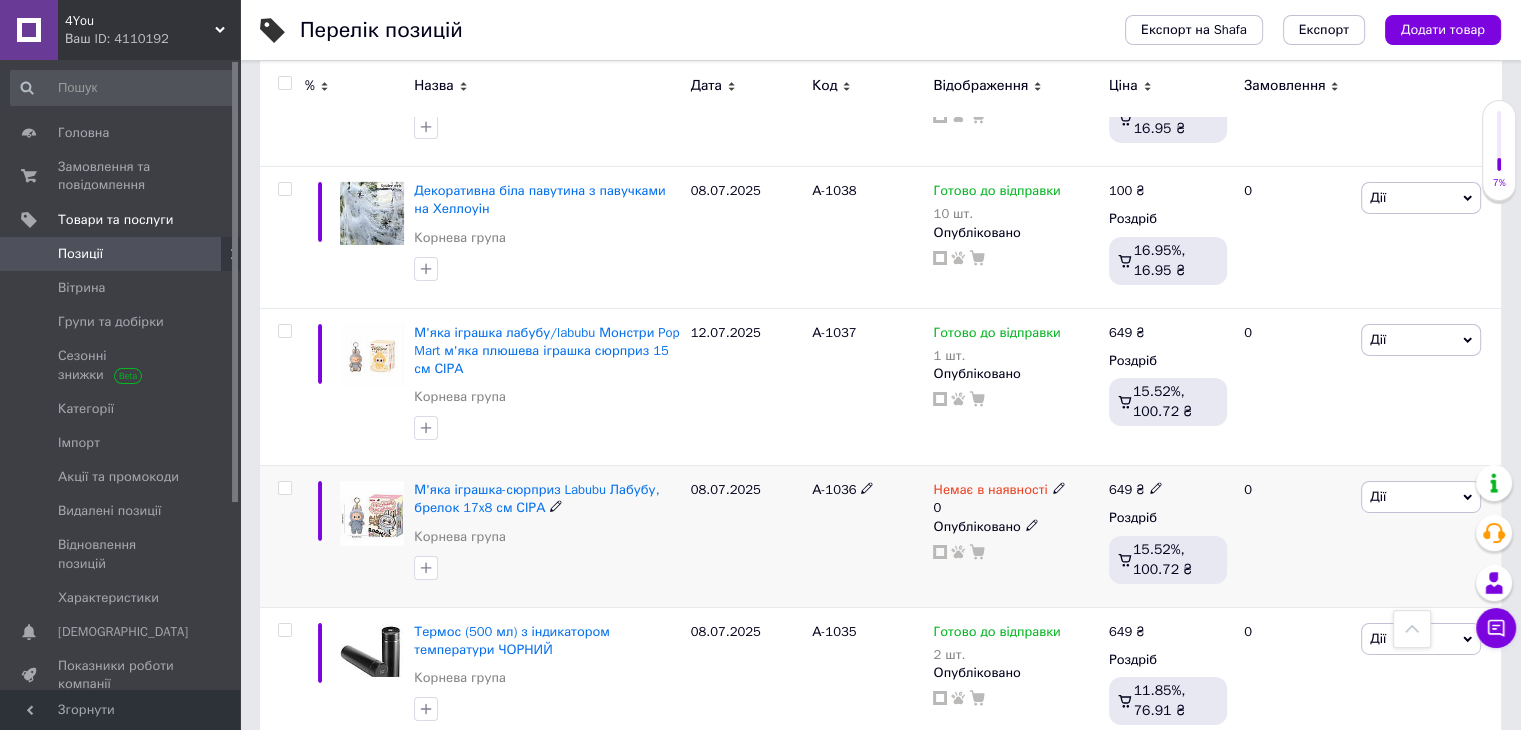 click at bounding box center (1032, 524) 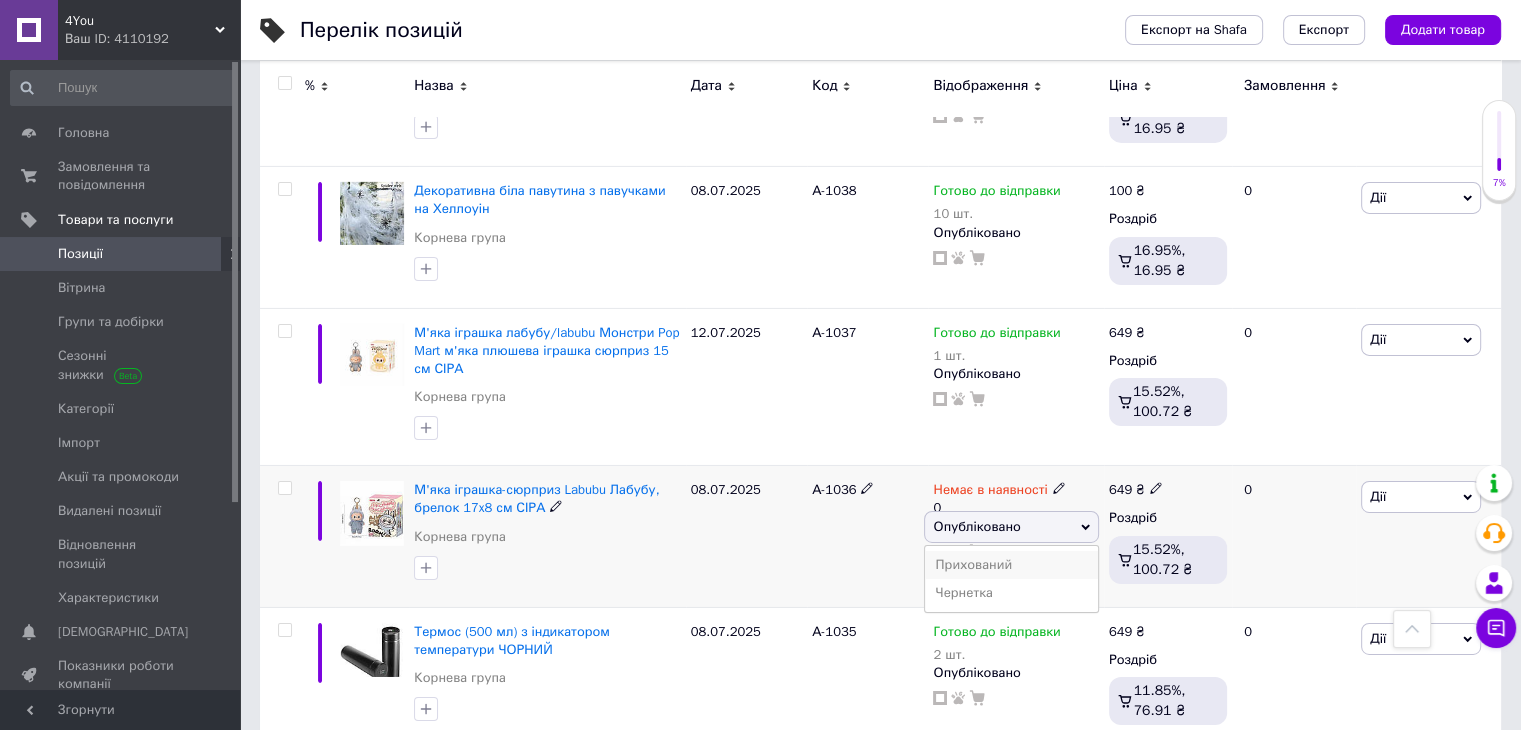 click on "Прихований" at bounding box center (1011, 565) 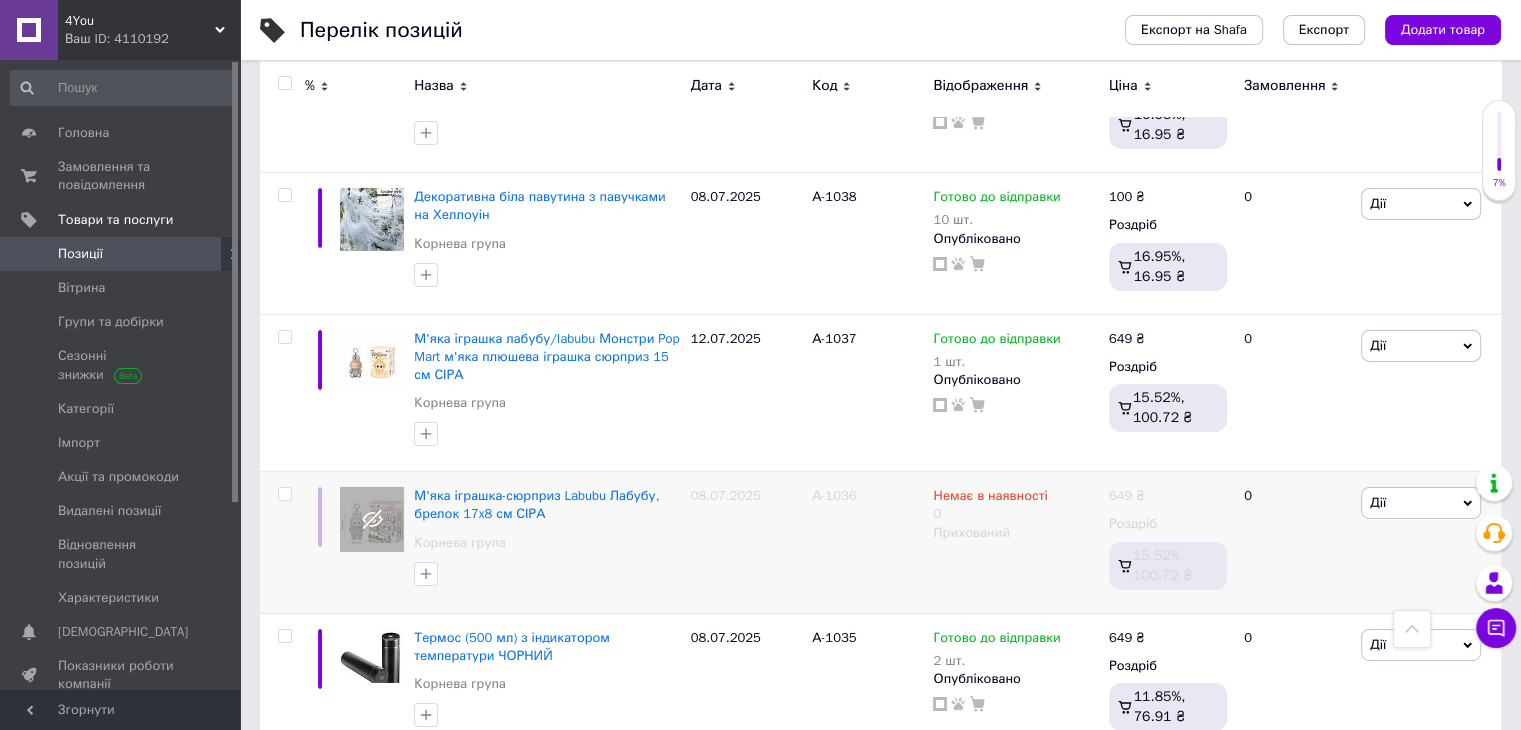 scroll, scrollTop: 6300, scrollLeft: 0, axis: vertical 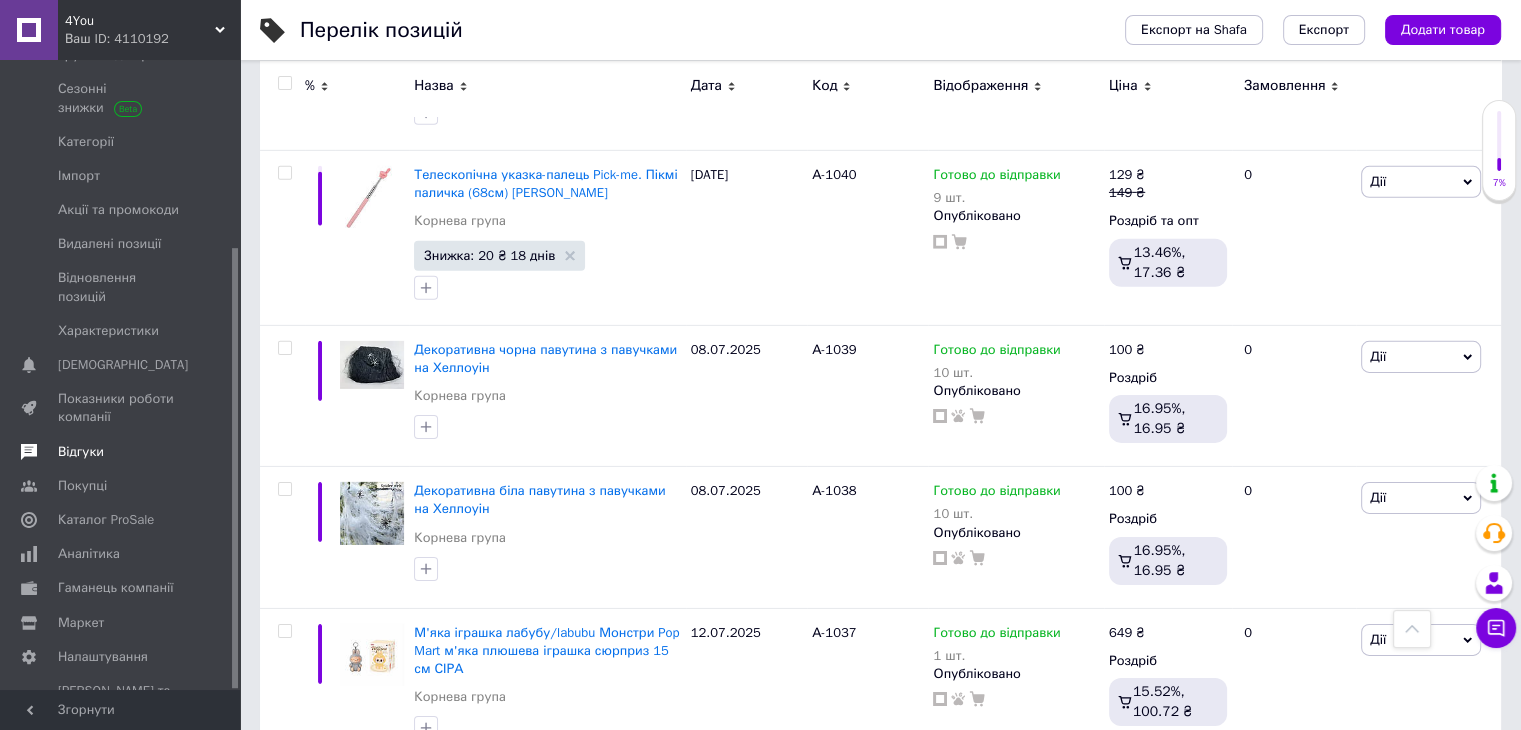 click on "Відгуки" at bounding box center (121, 452) 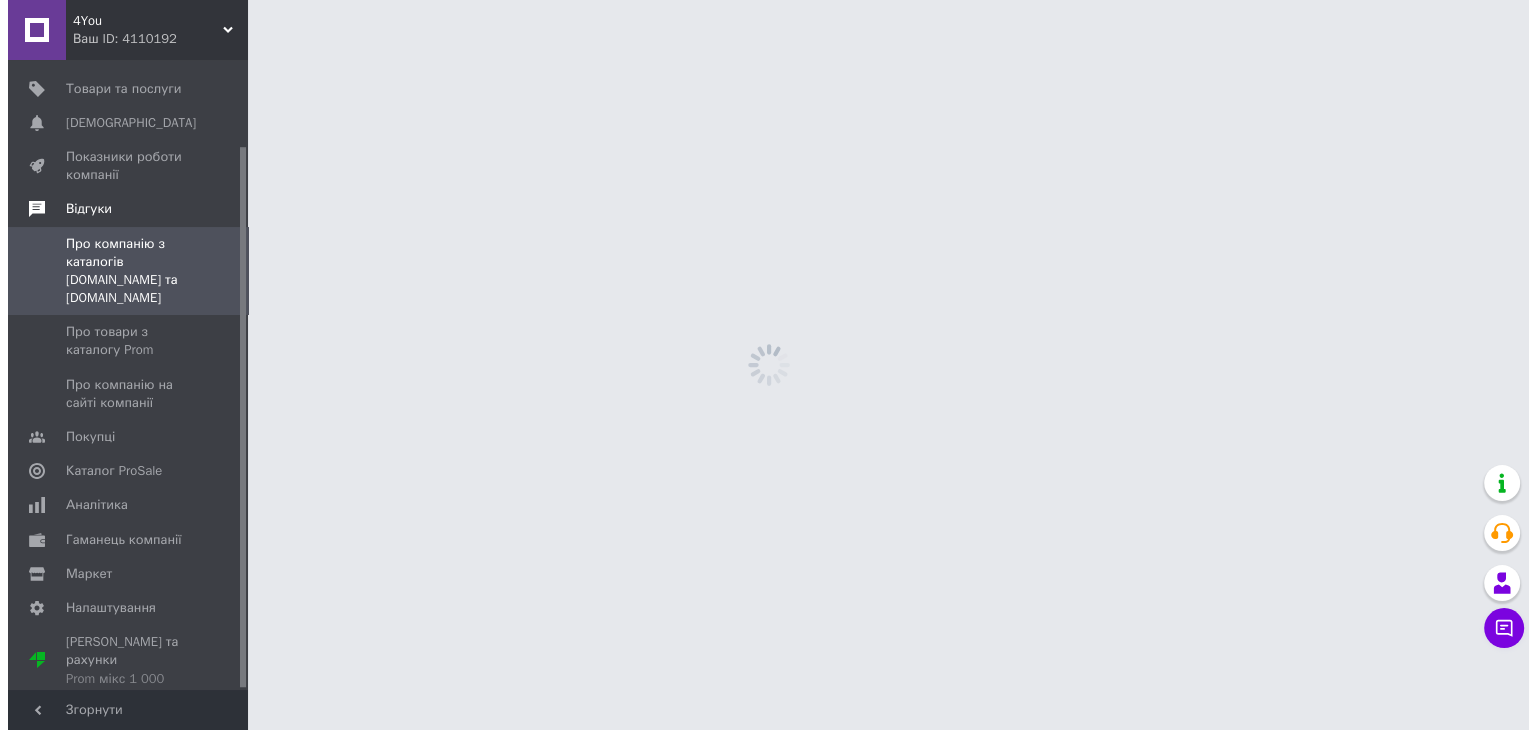 scroll, scrollTop: 0, scrollLeft: 0, axis: both 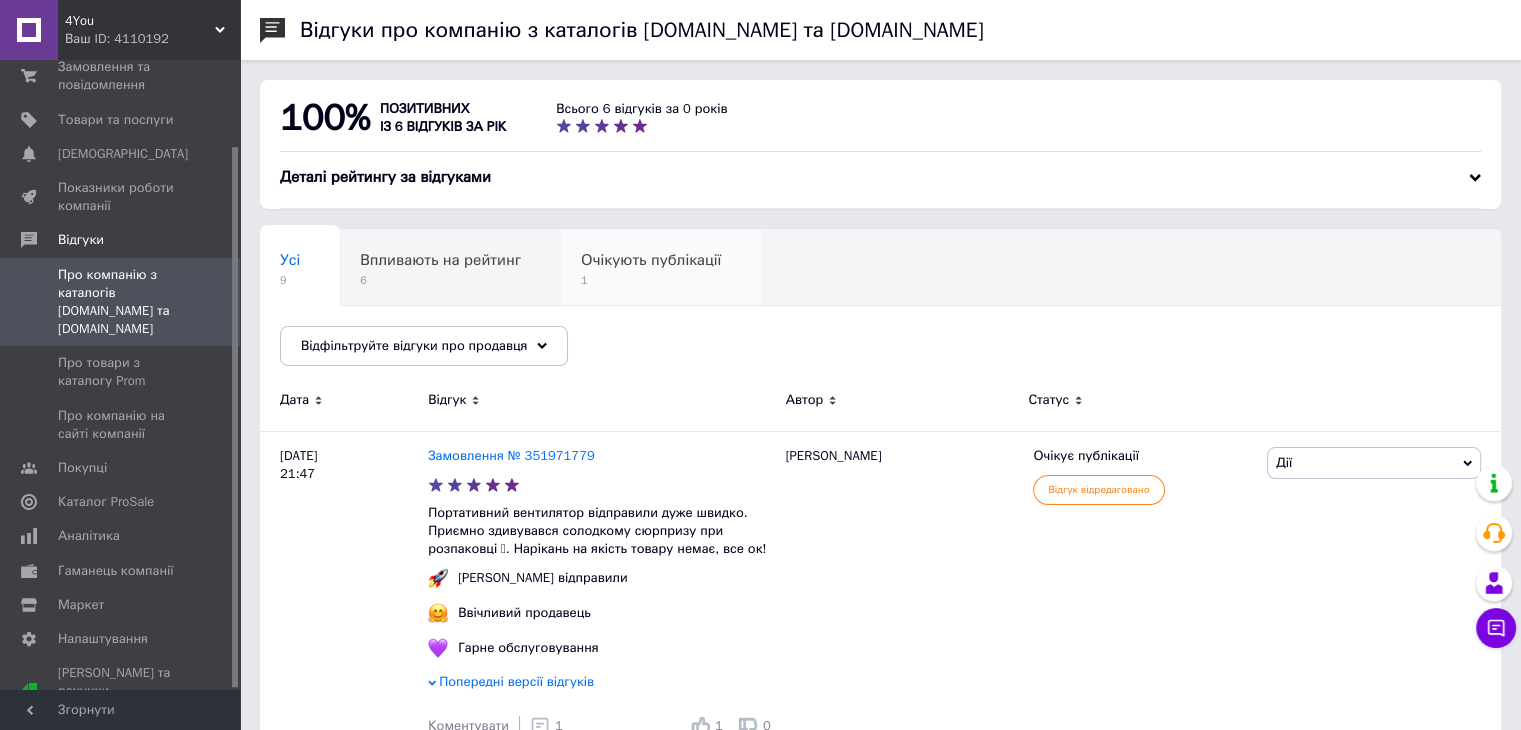 click on "1" at bounding box center [651, 280] 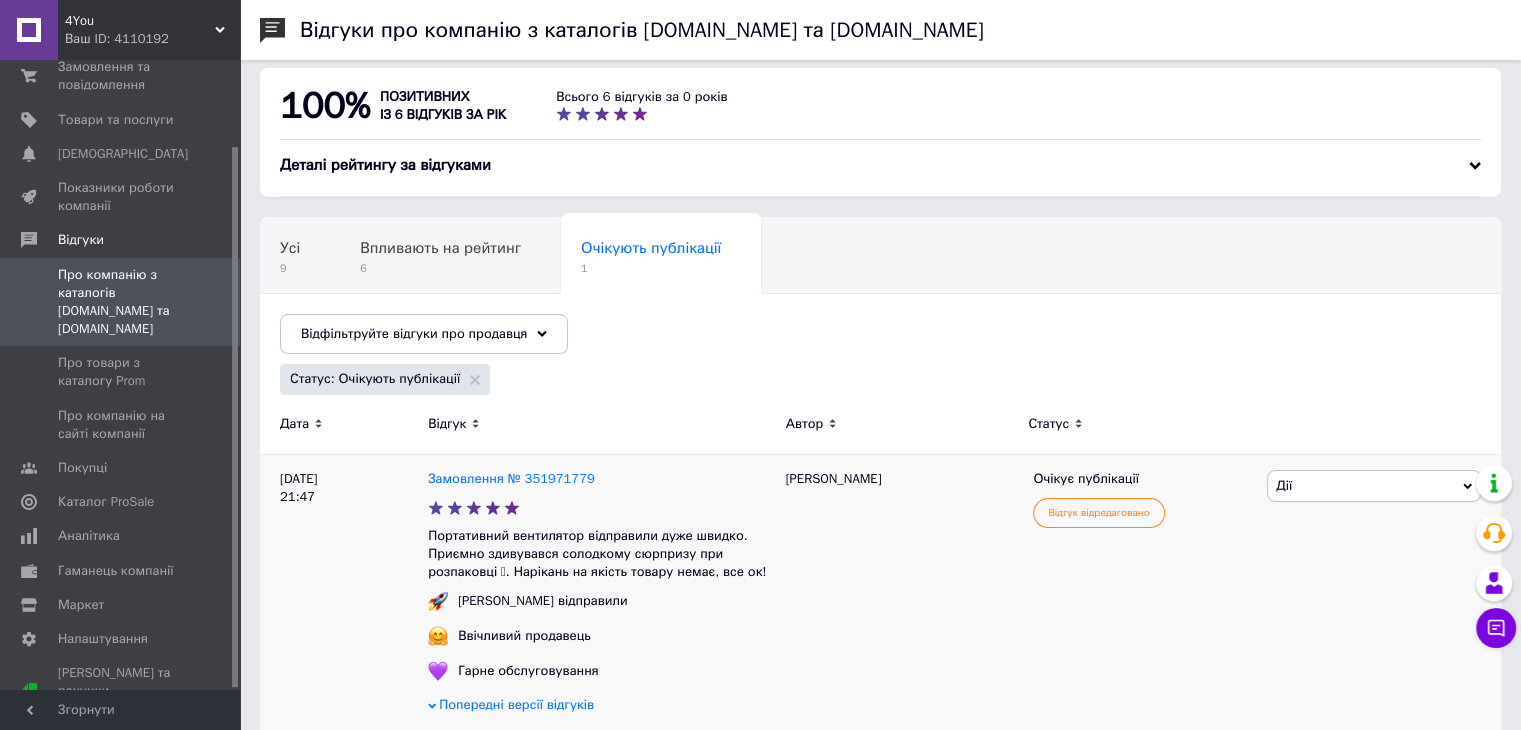 scroll, scrollTop: 90, scrollLeft: 0, axis: vertical 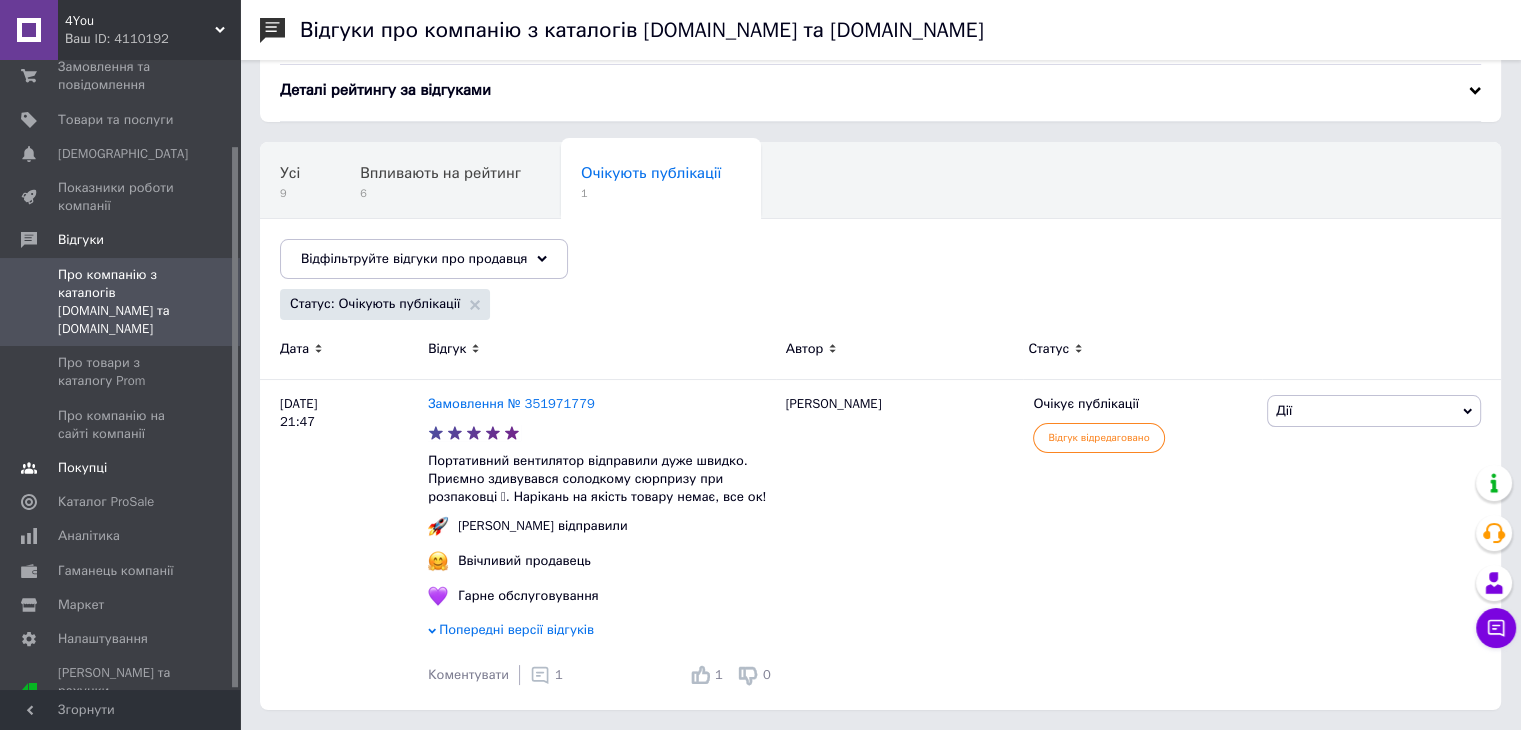 click on "Покупці" at bounding box center (123, 468) 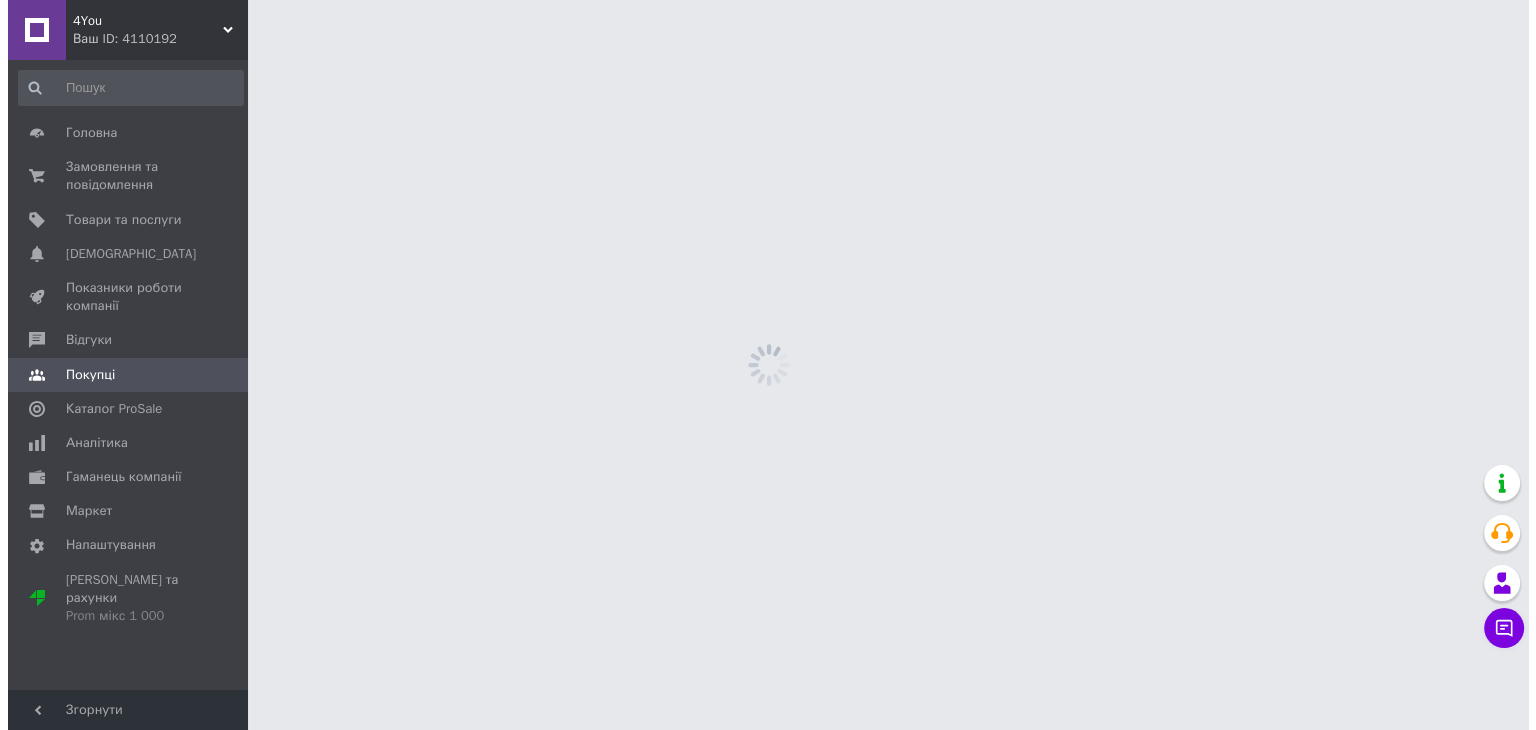 scroll, scrollTop: 0, scrollLeft: 0, axis: both 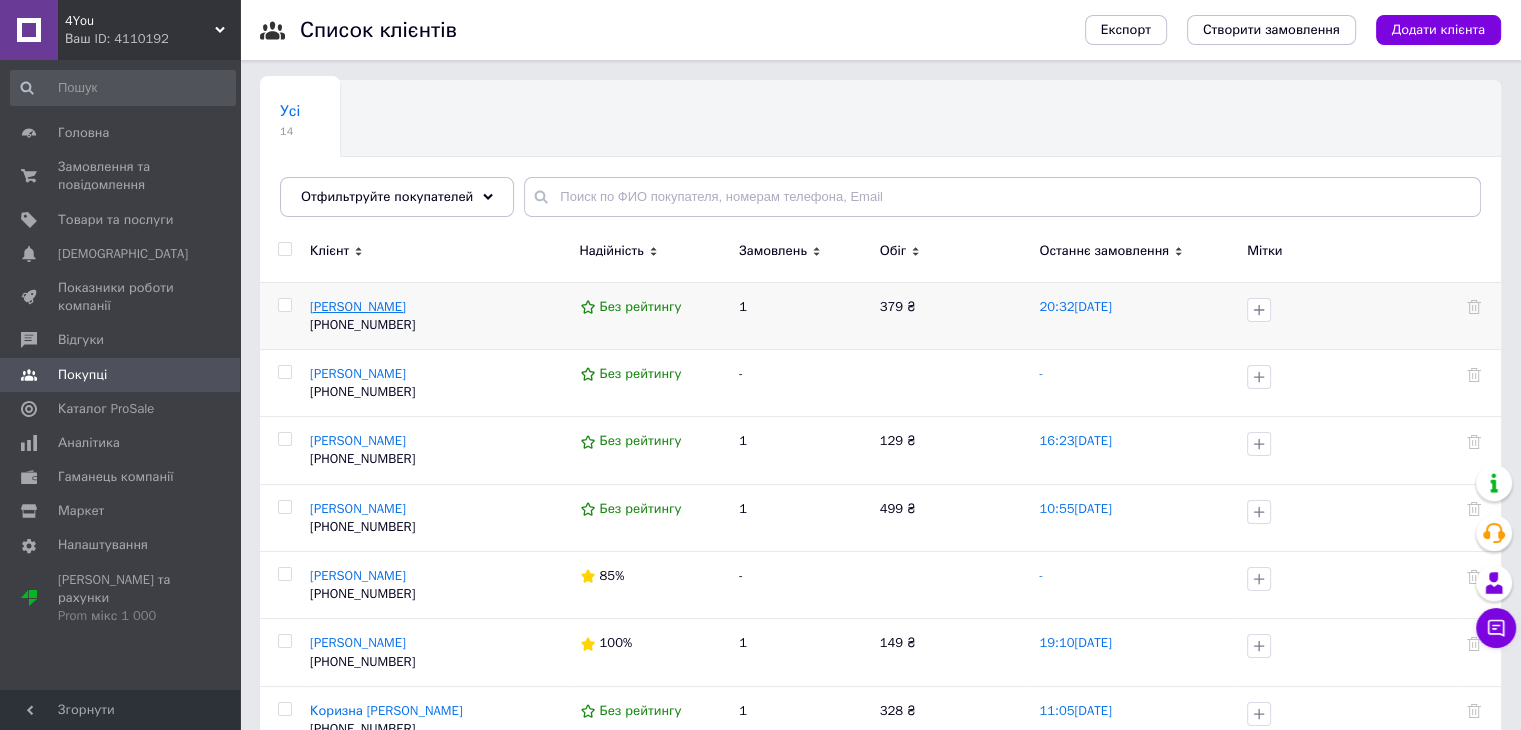 click on "[PERSON_NAME]" at bounding box center (358, 306) 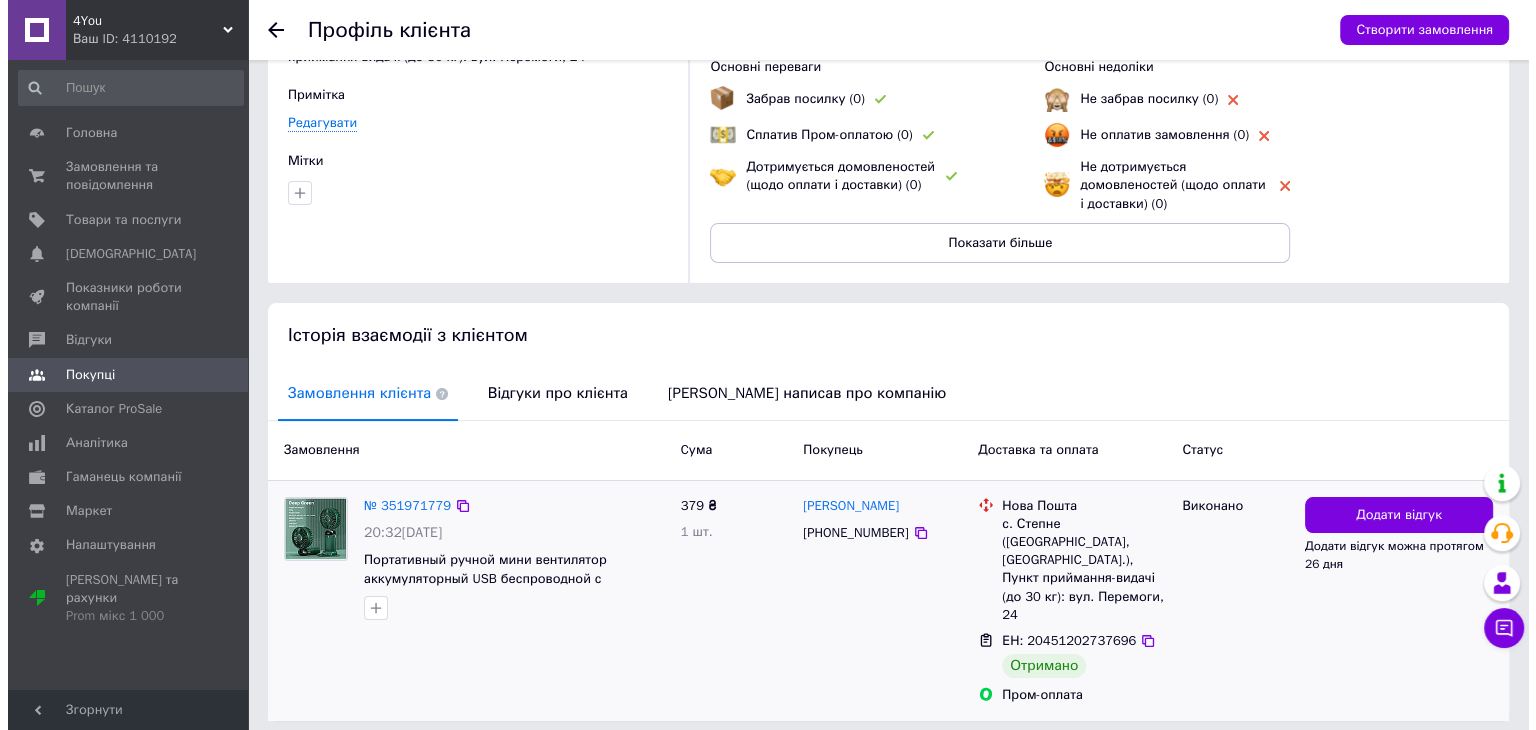 scroll, scrollTop: 185, scrollLeft: 0, axis: vertical 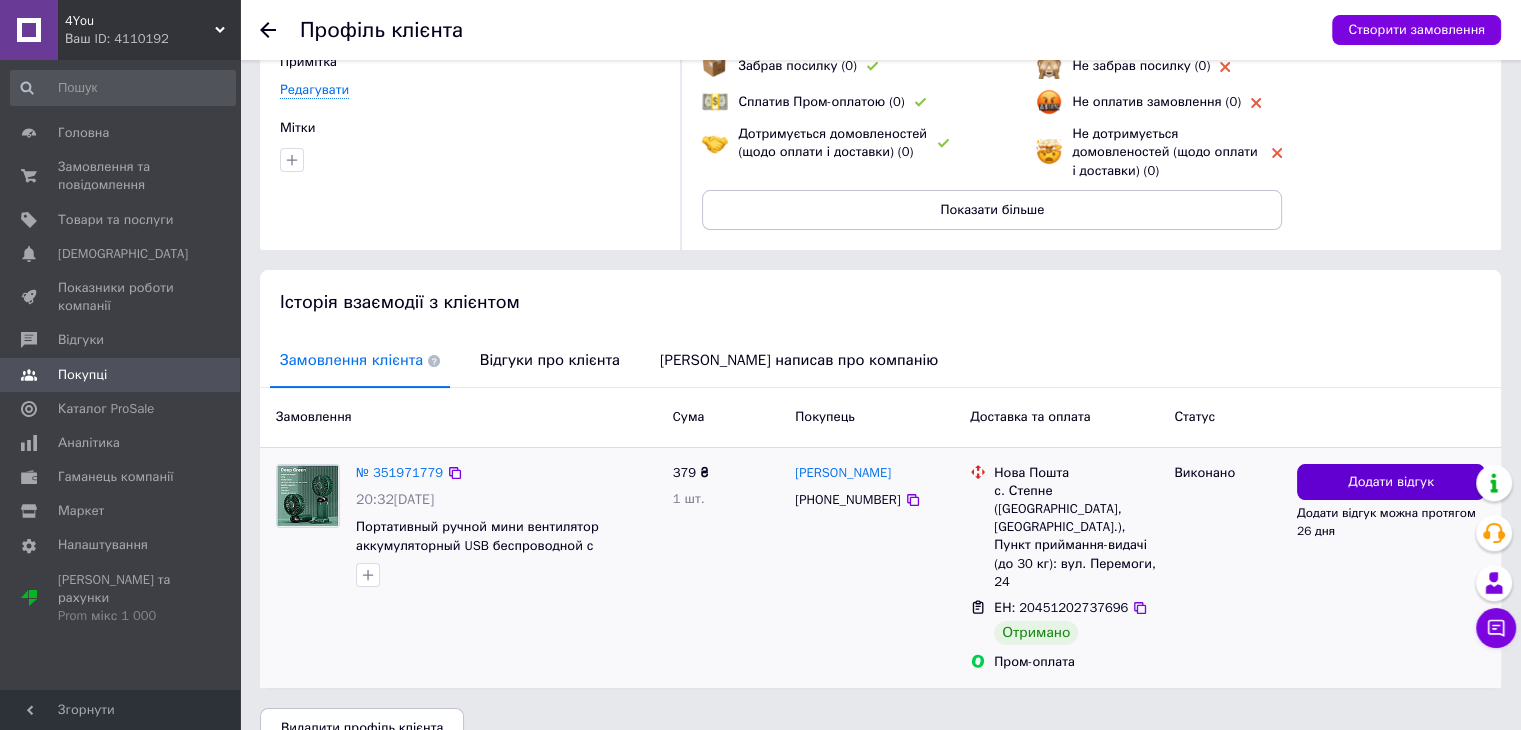 click on "Додати відгук" at bounding box center [1391, 482] 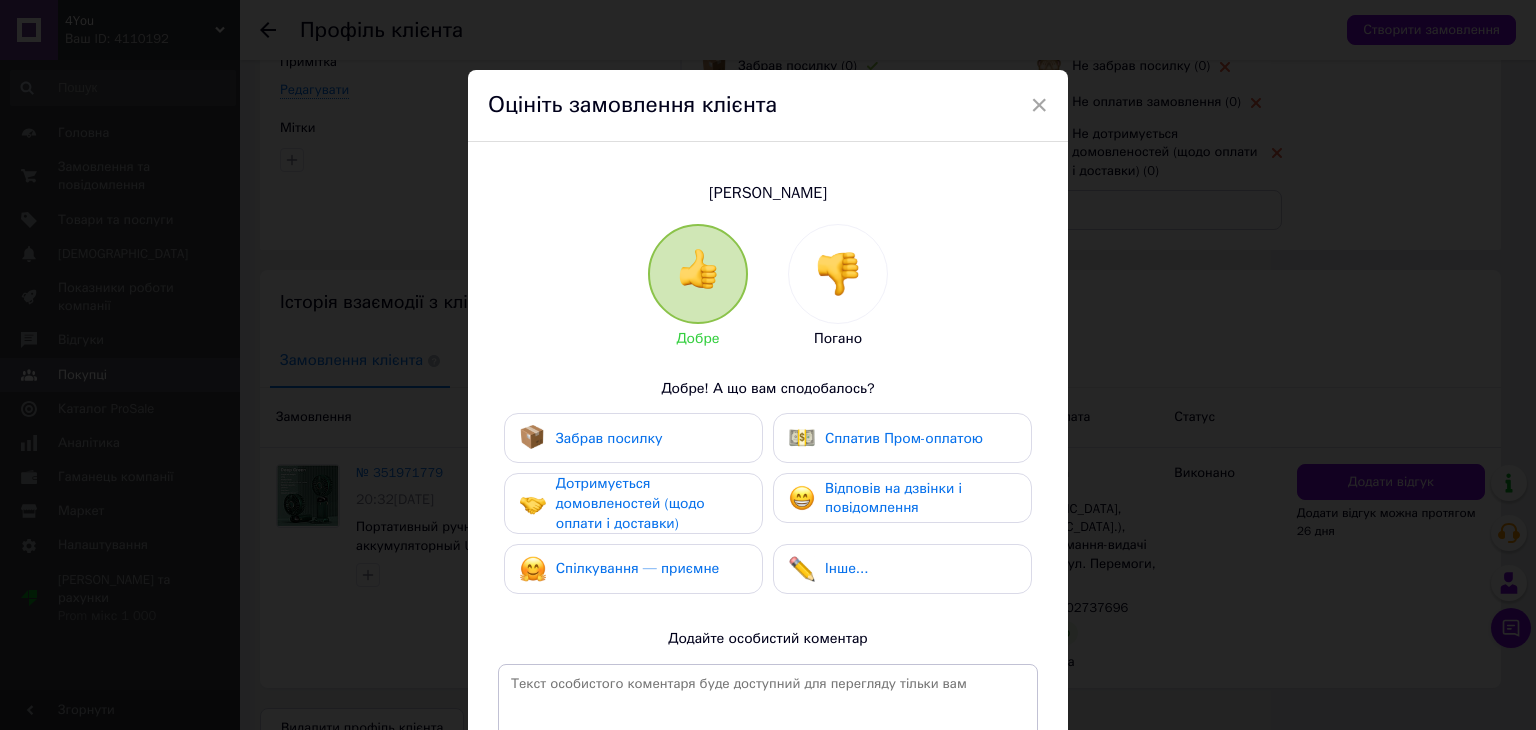 click on "Забрав посилку" at bounding box center (609, 438) 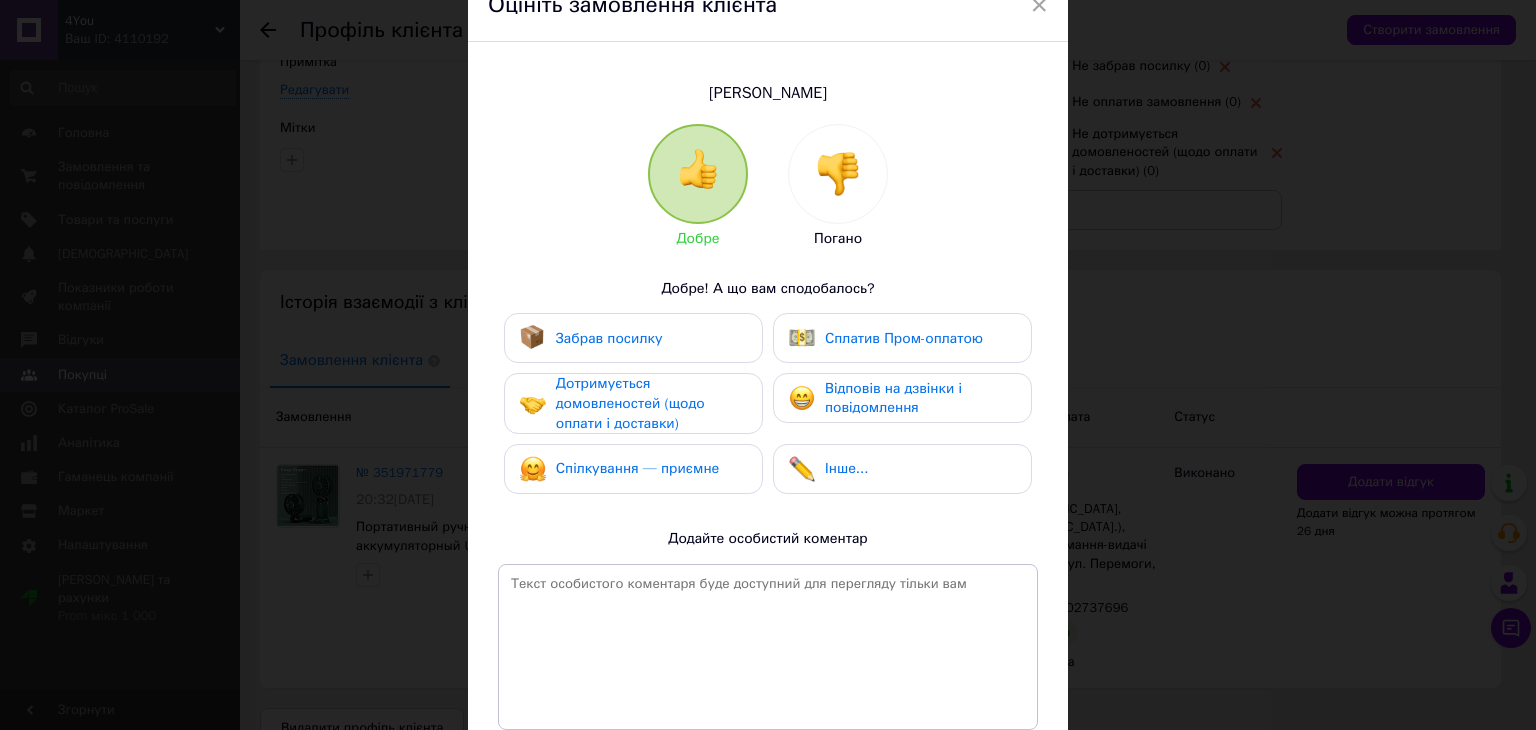 click on "Забрав посилку" at bounding box center [609, 338] 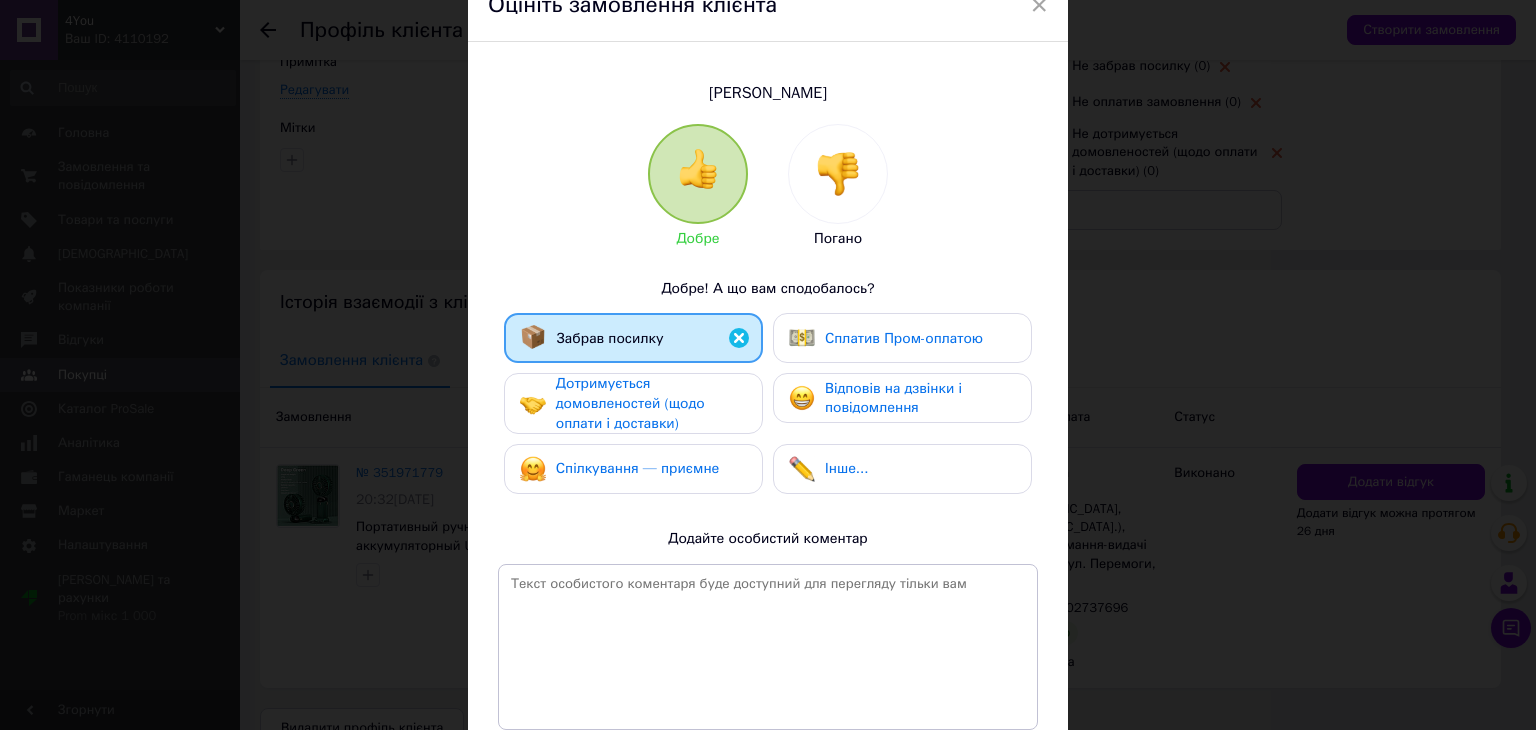 click on "Дотримується домовленостей (щодо оплати і доставки)" at bounding box center (630, 403) 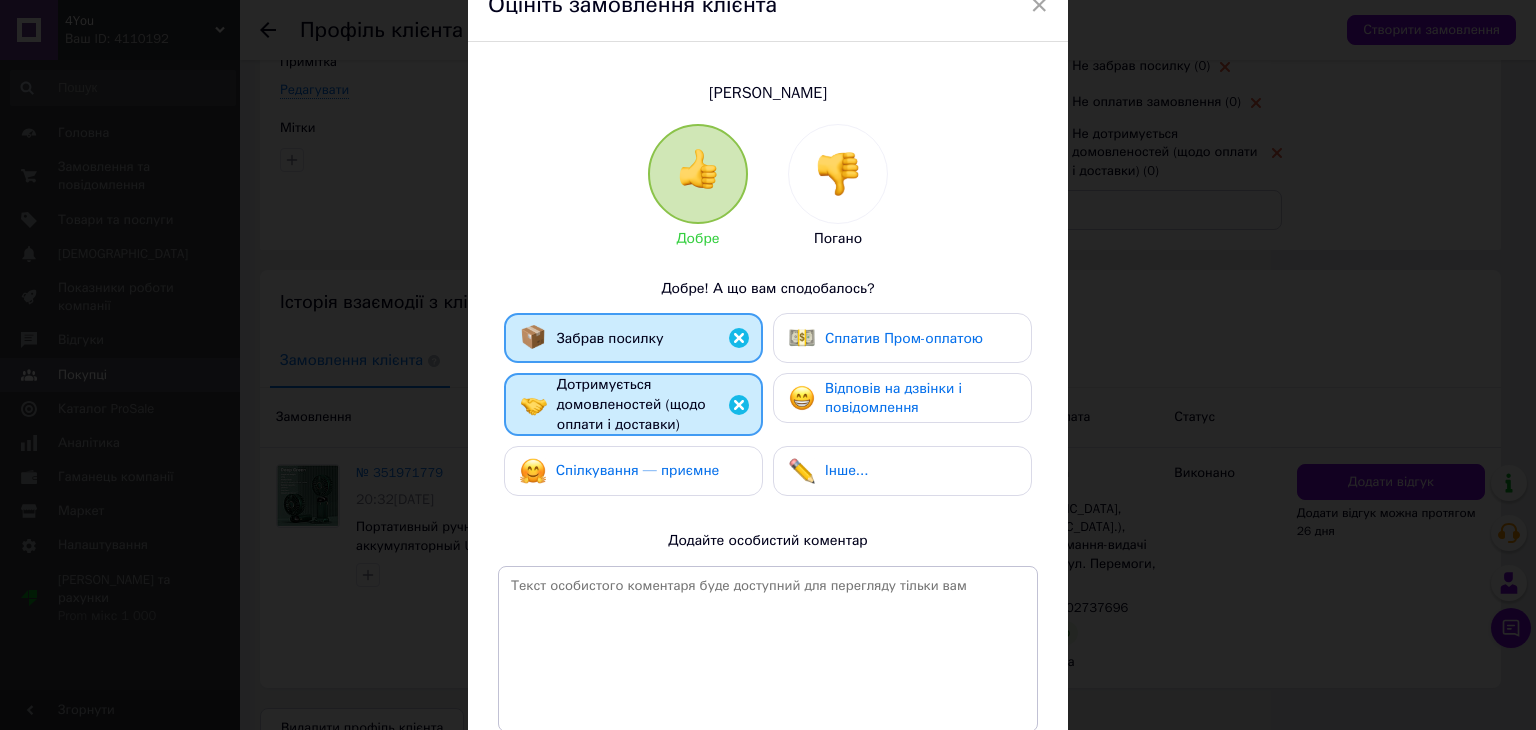 click on "Сплатив Пром-оплатою" at bounding box center [904, 338] 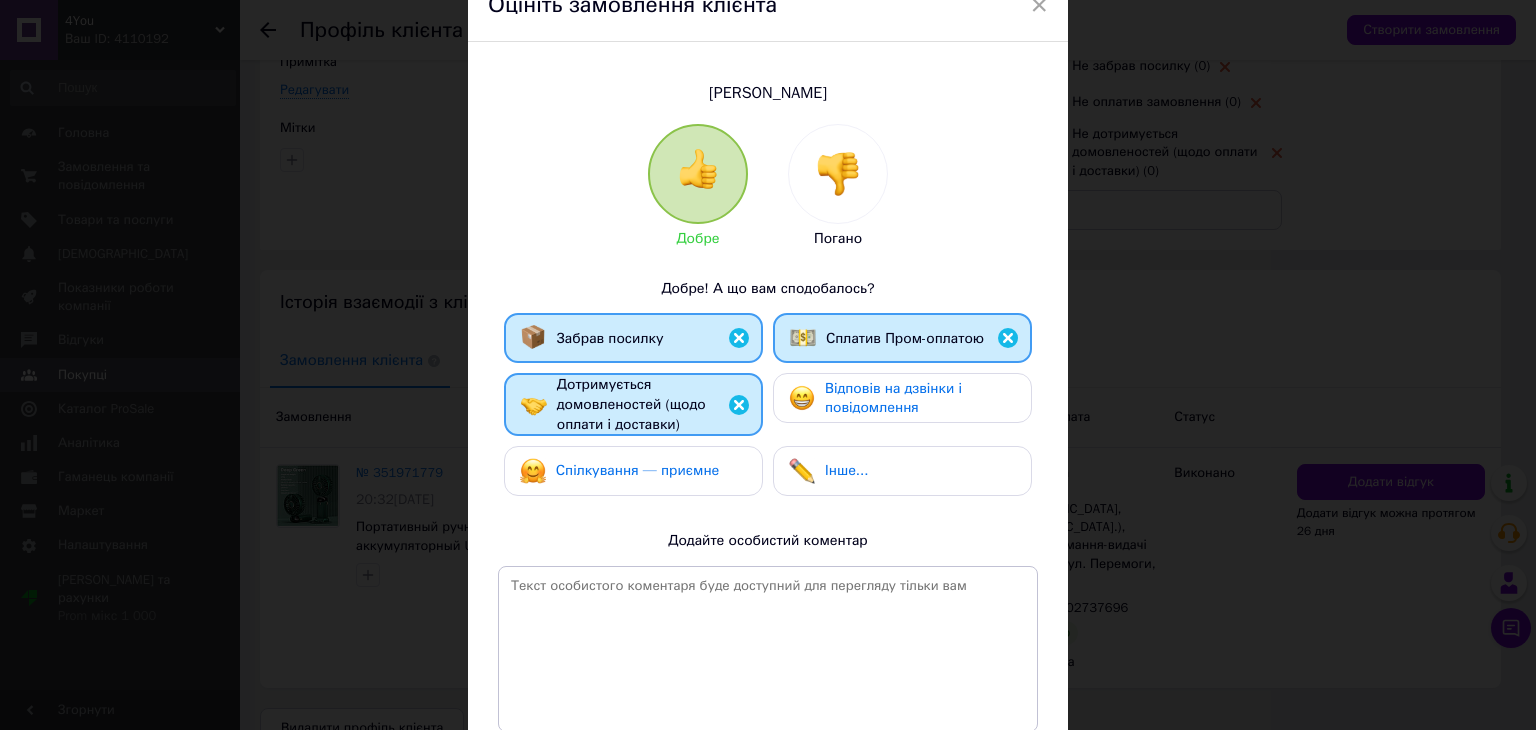click on "Спілкування — приємне" at bounding box center [638, 470] 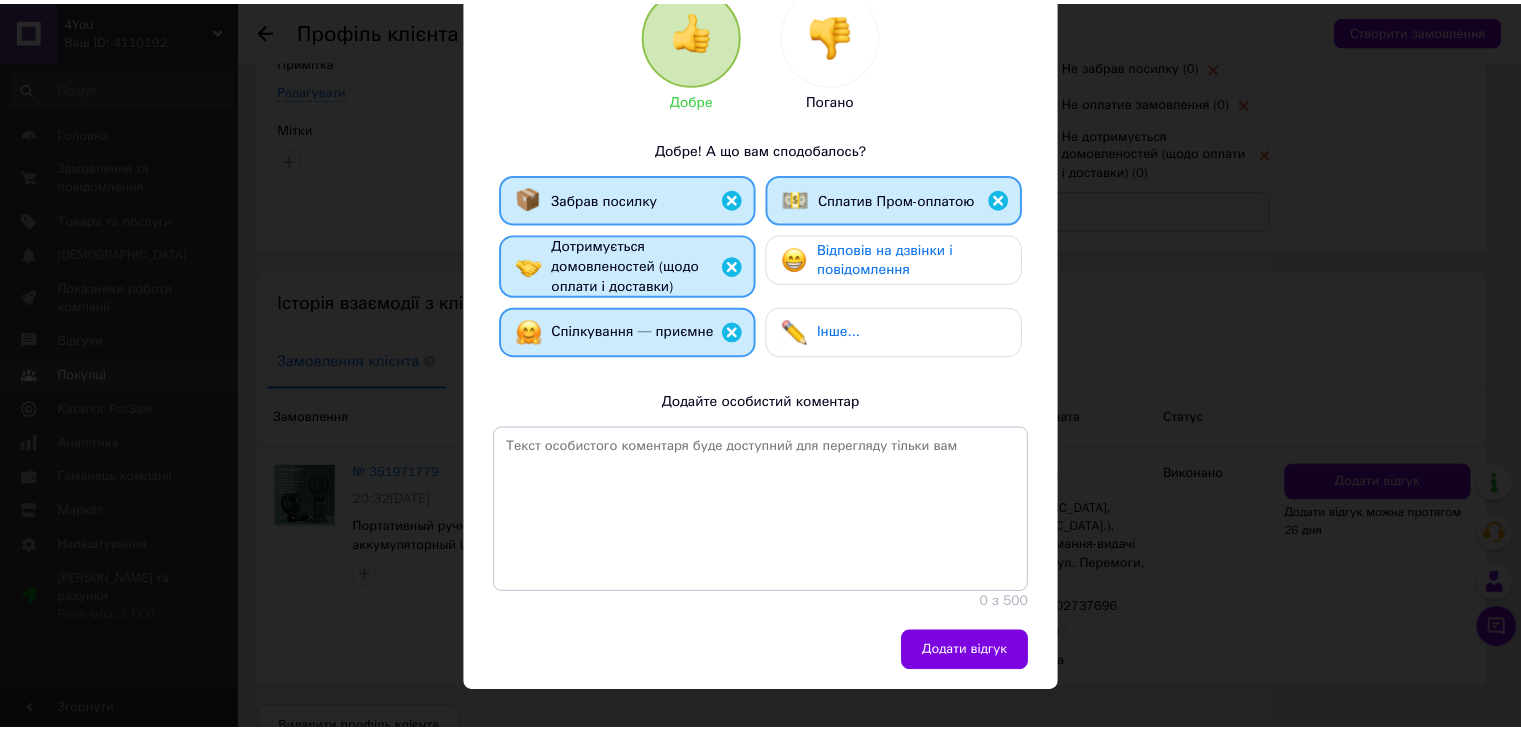 scroll, scrollTop: 267, scrollLeft: 0, axis: vertical 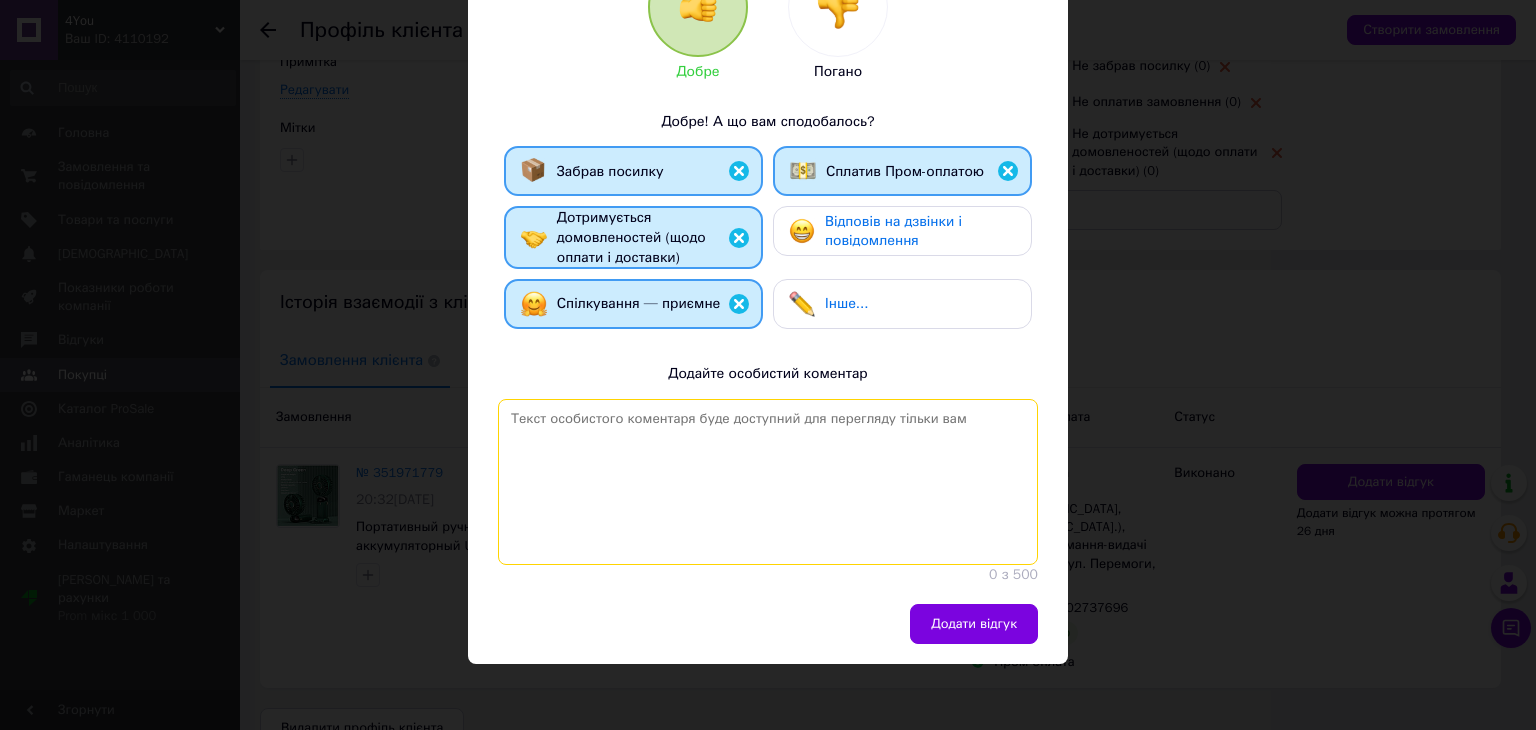 click at bounding box center [768, 482] 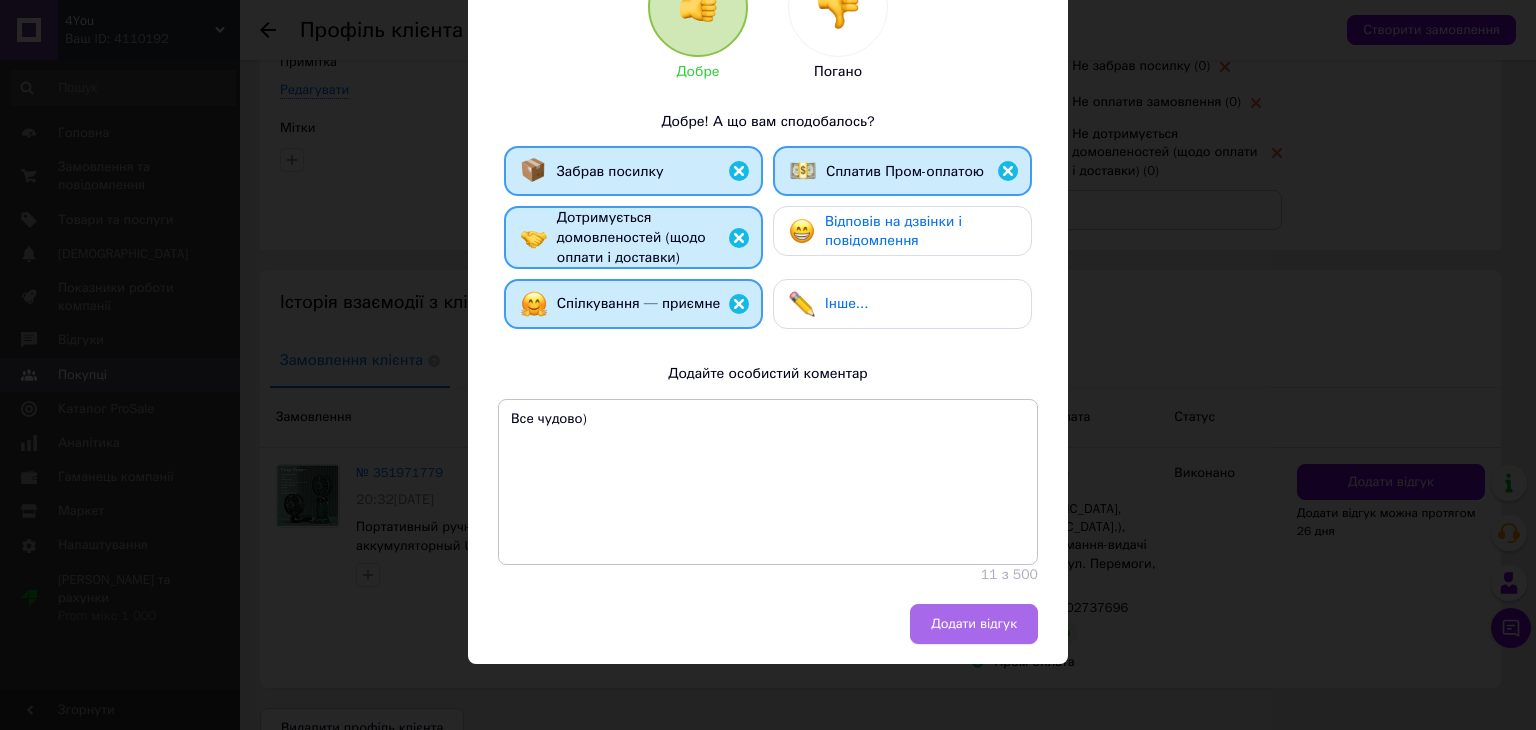 click on "Додати відгук" at bounding box center (974, 624) 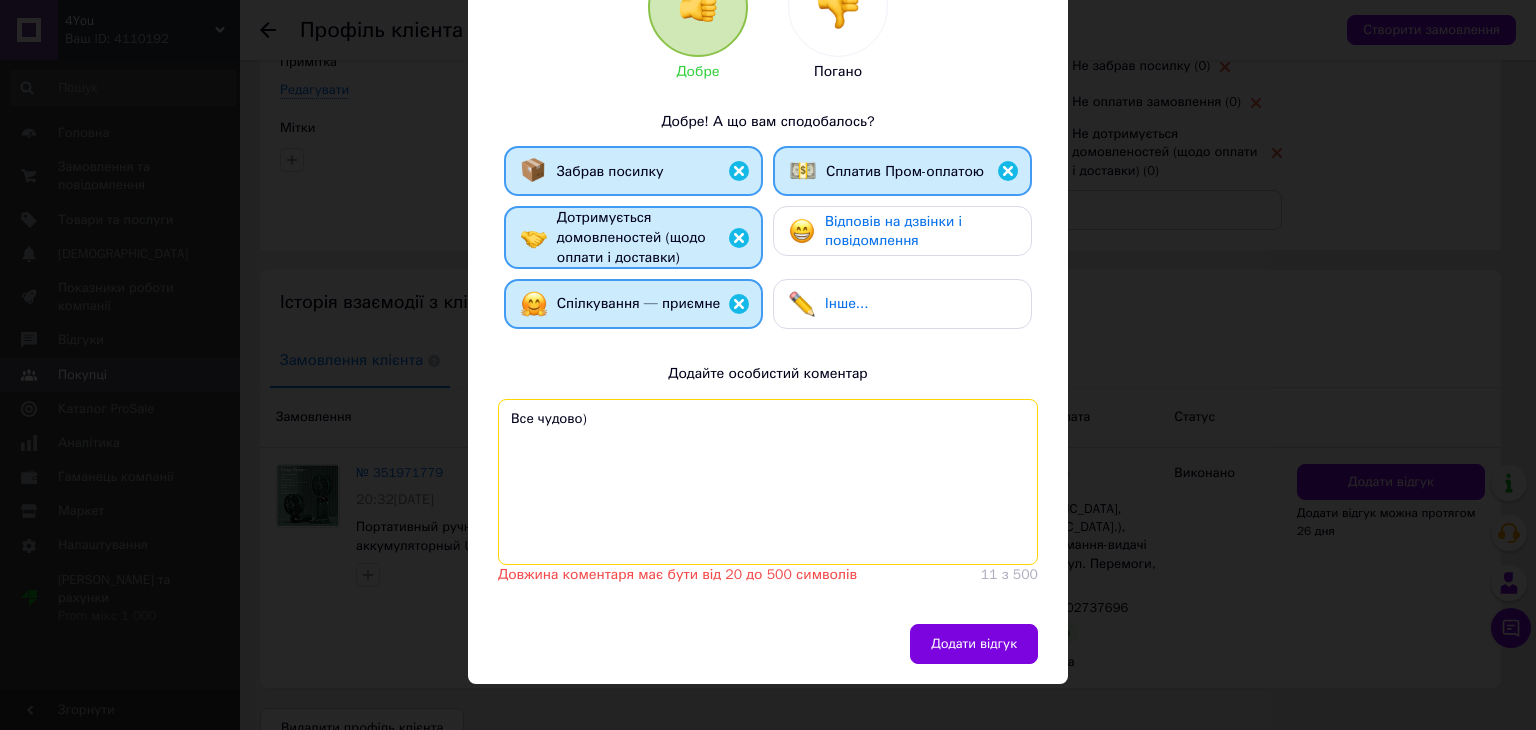 click on "Все чудово)" at bounding box center [768, 482] 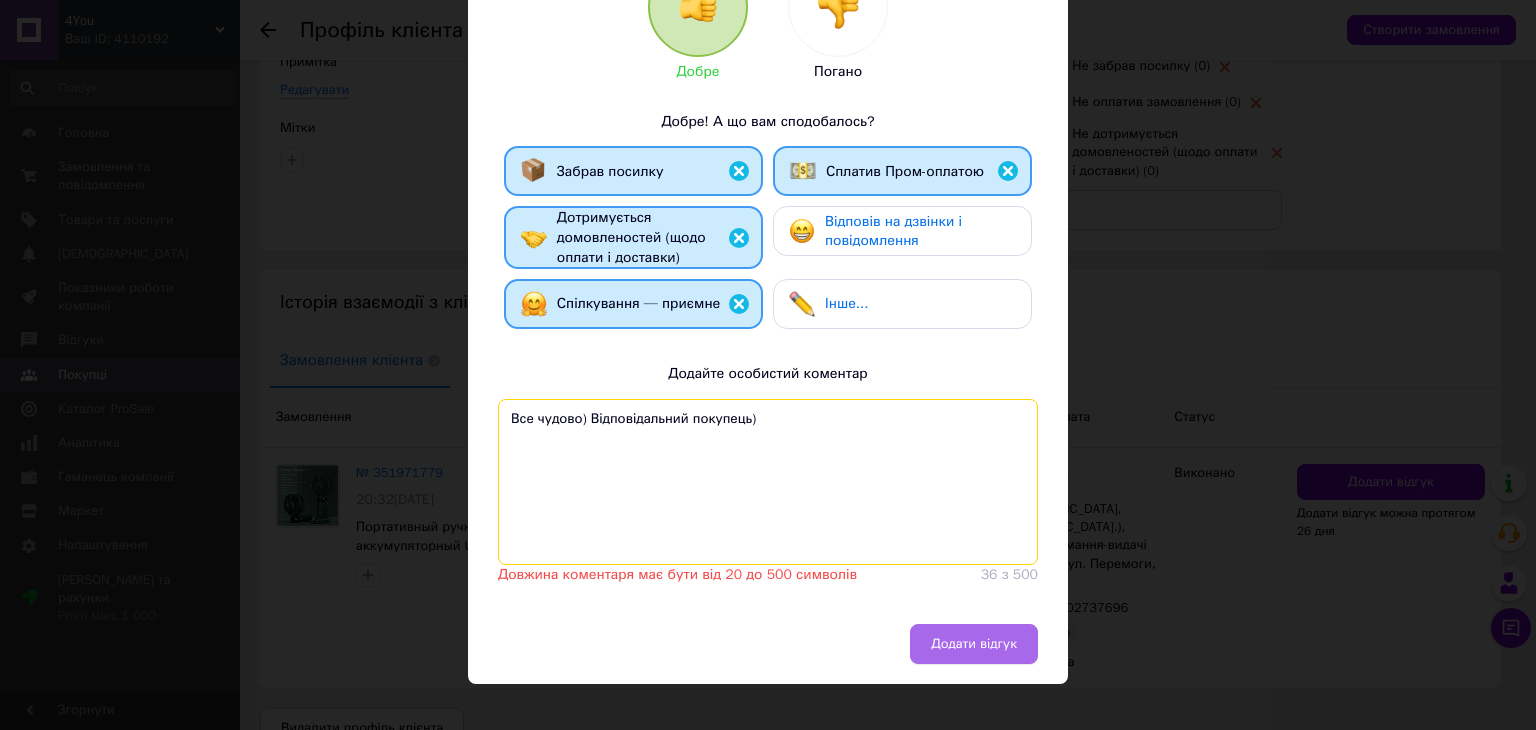 type on "Все чудово) Відповідальний покупець)" 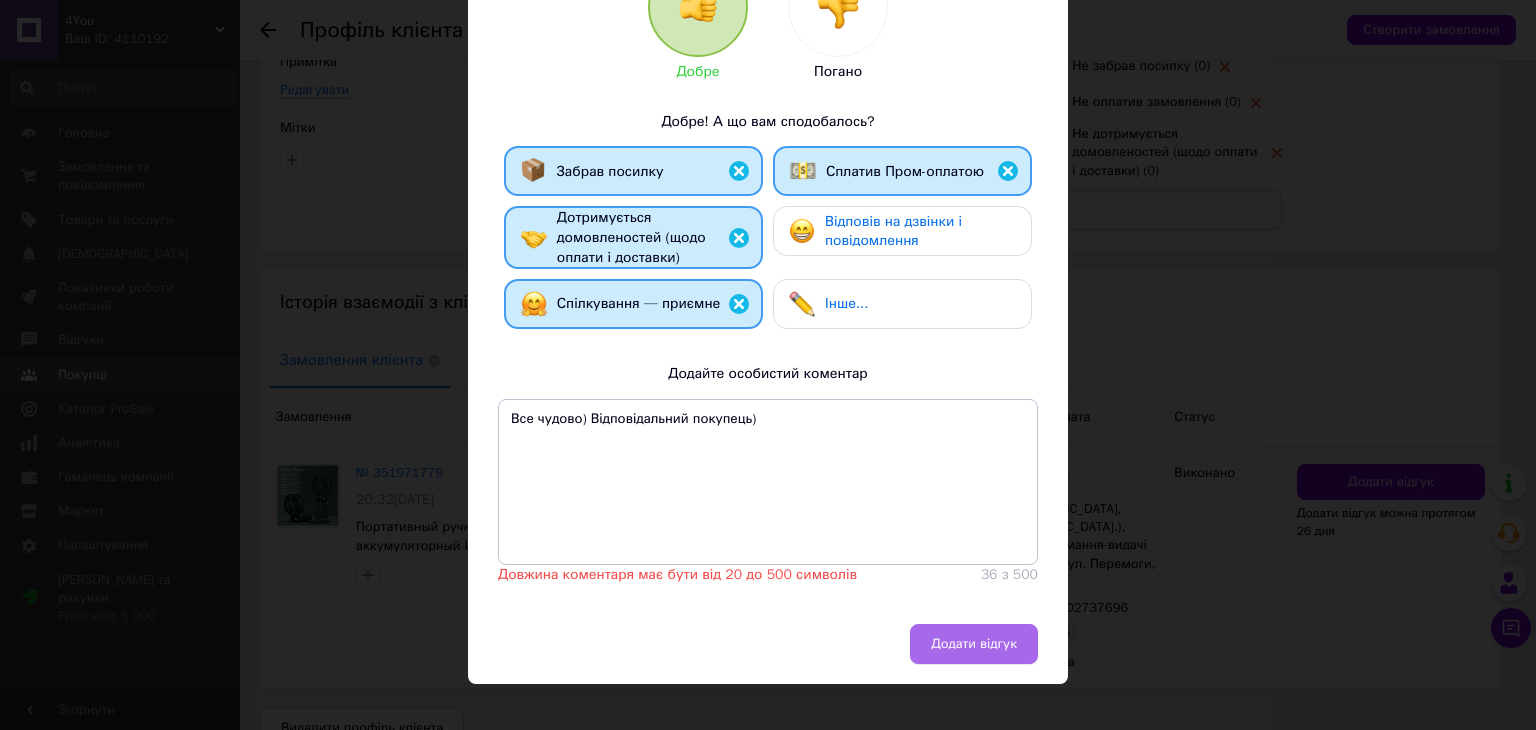 click on "Додати відгук" at bounding box center [974, 644] 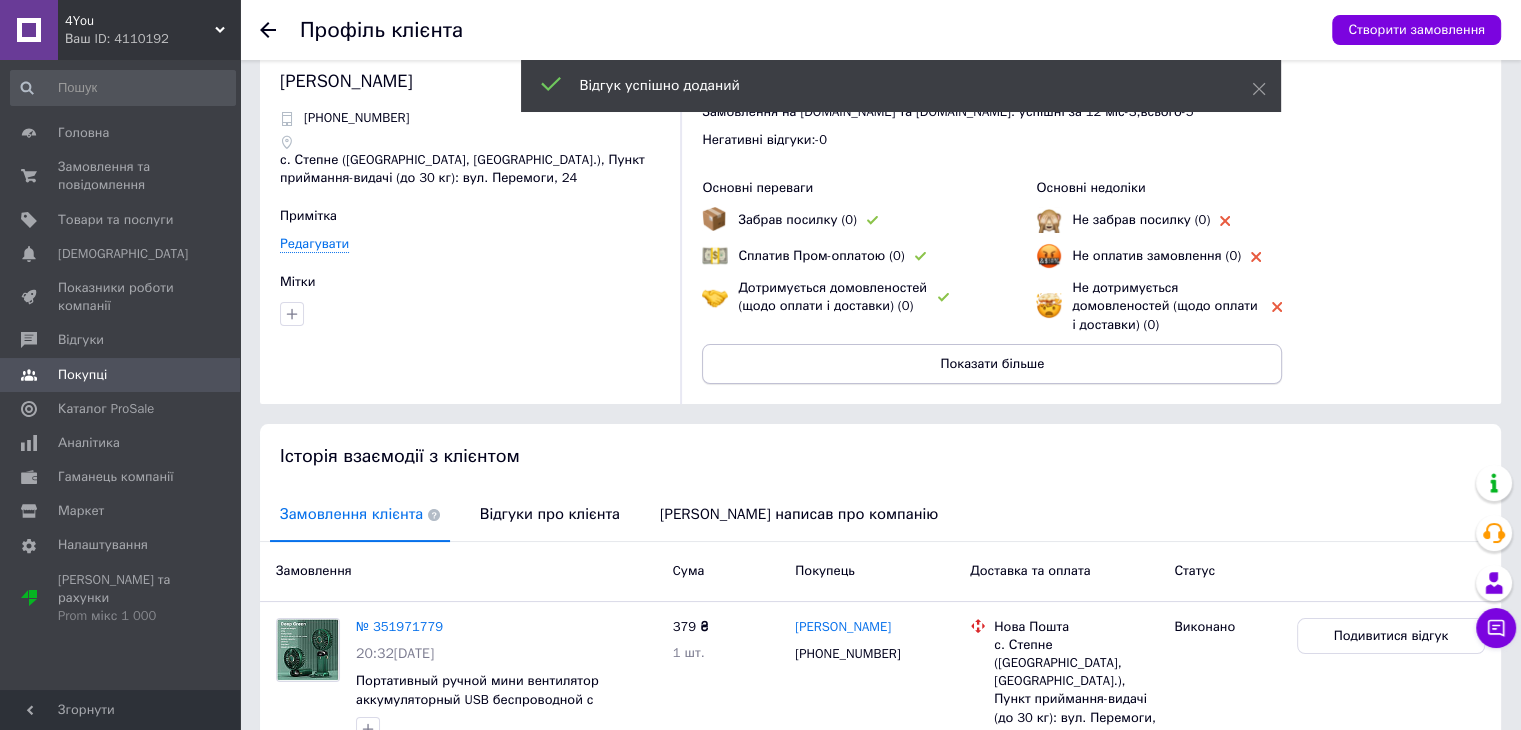 scroll, scrollTop: 0, scrollLeft: 0, axis: both 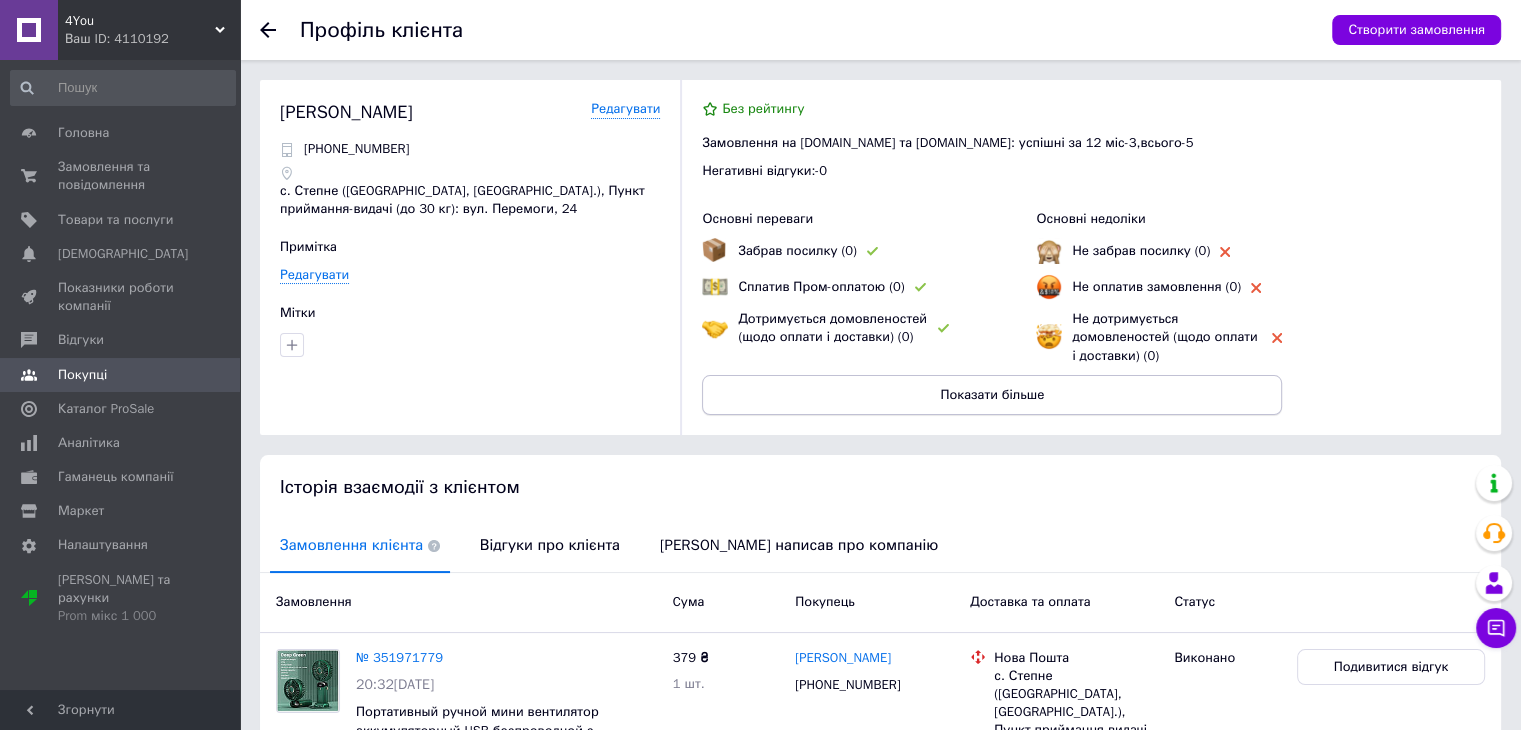 click on "Показати більше" at bounding box center [992, 395] 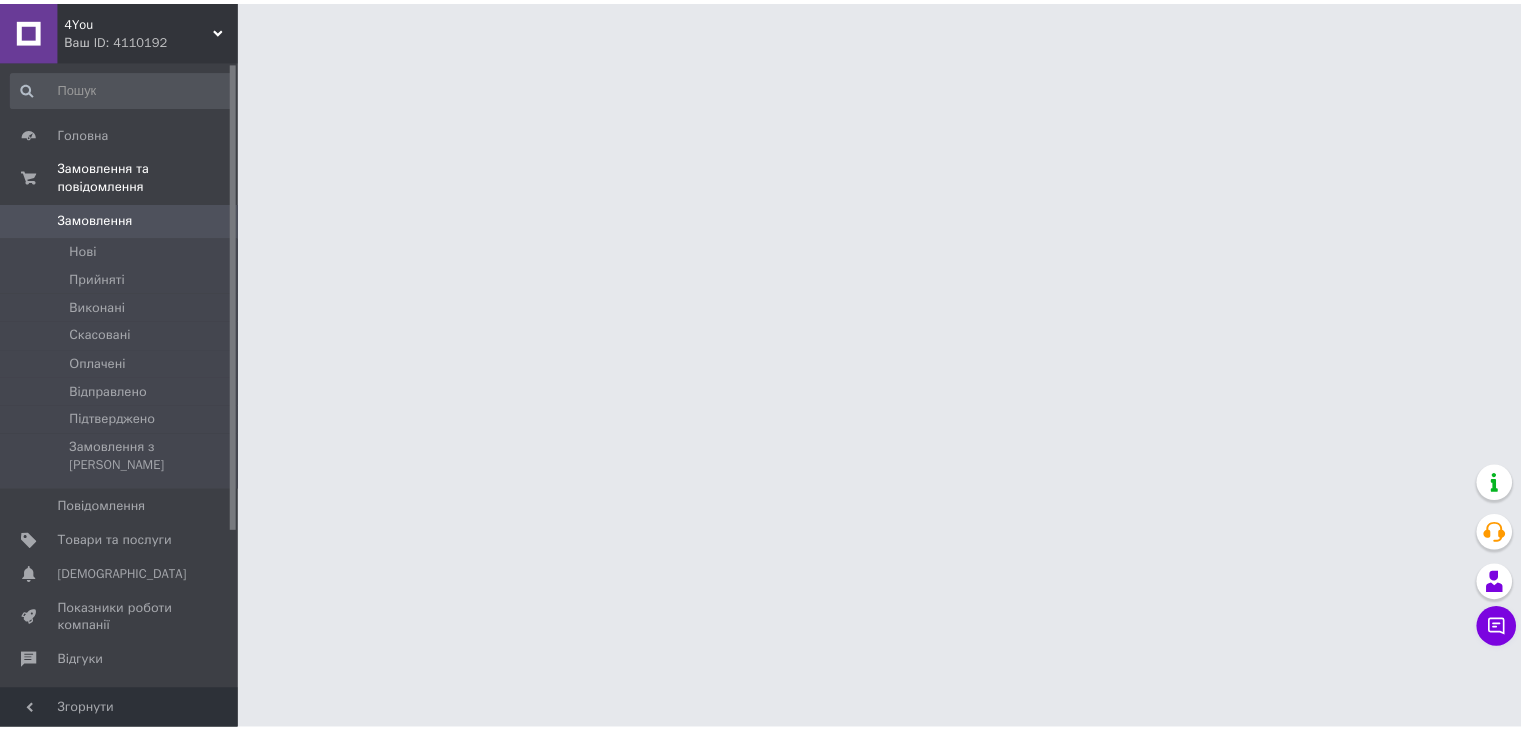 scroll, scrollTop: 0, scrollLeft: 0, axis: both 